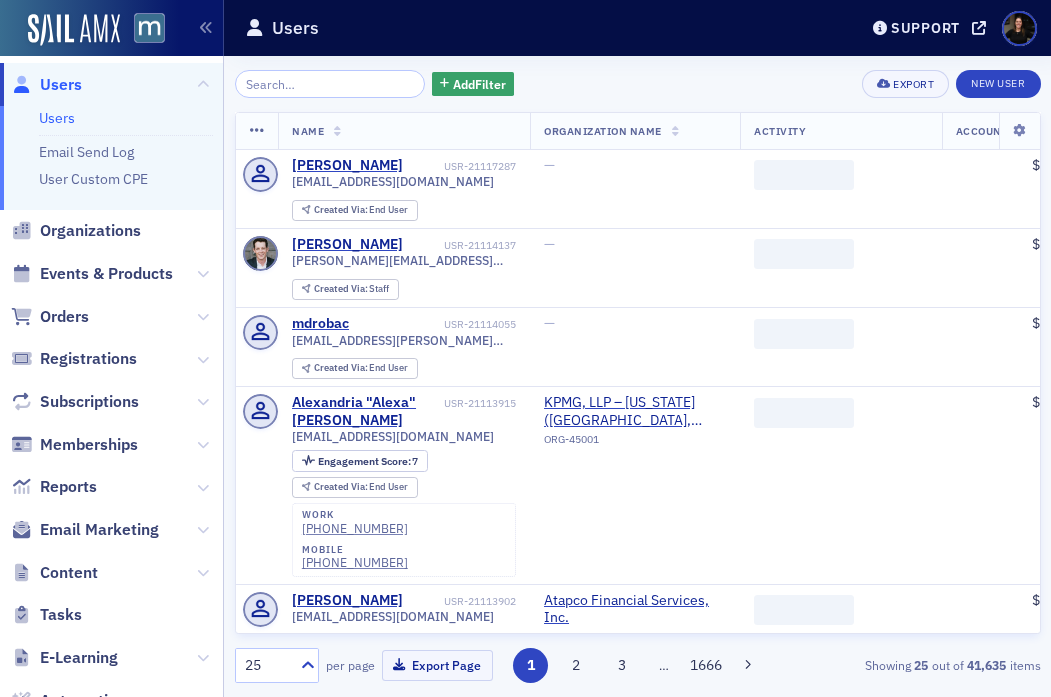 scroll, scrollTop: 0, scrollLeft: 0, axis: both 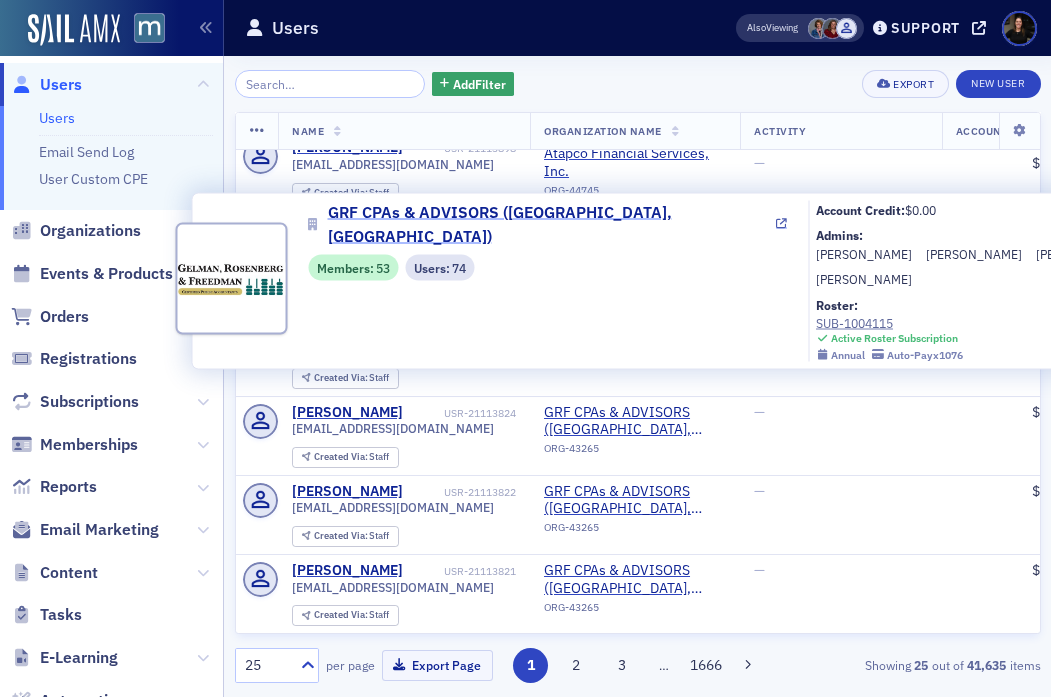 click on "GRF CPAs & ADVISORS ([GEOGRAPHIC_DATA], [GEOGRAPHIC_DATA])" at bounding box center [550, 224] 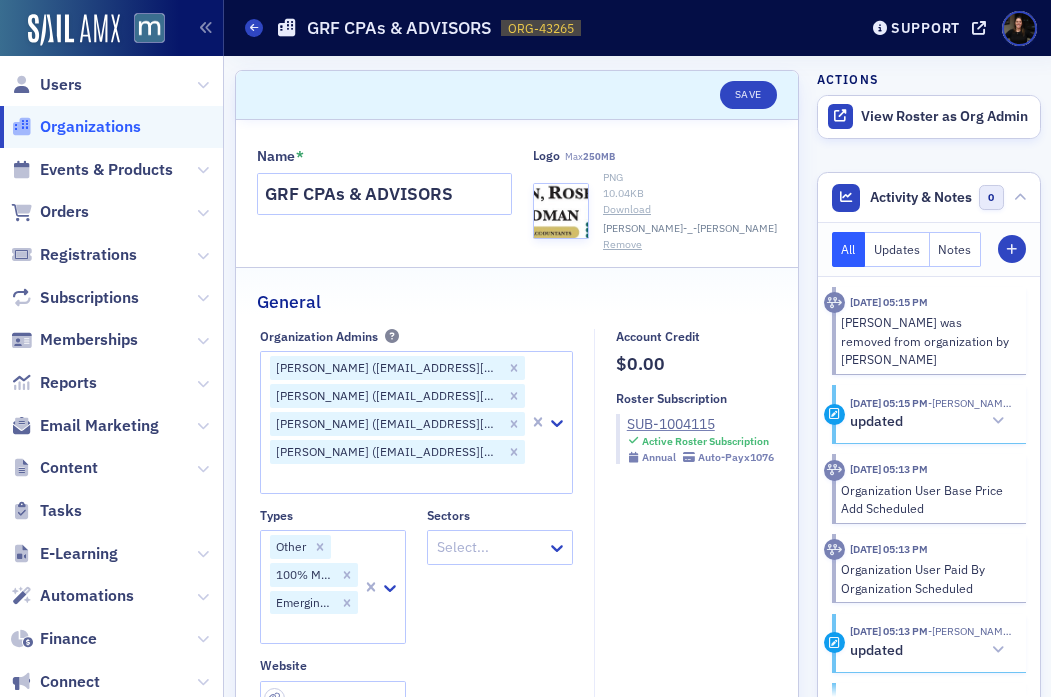 select on "US" 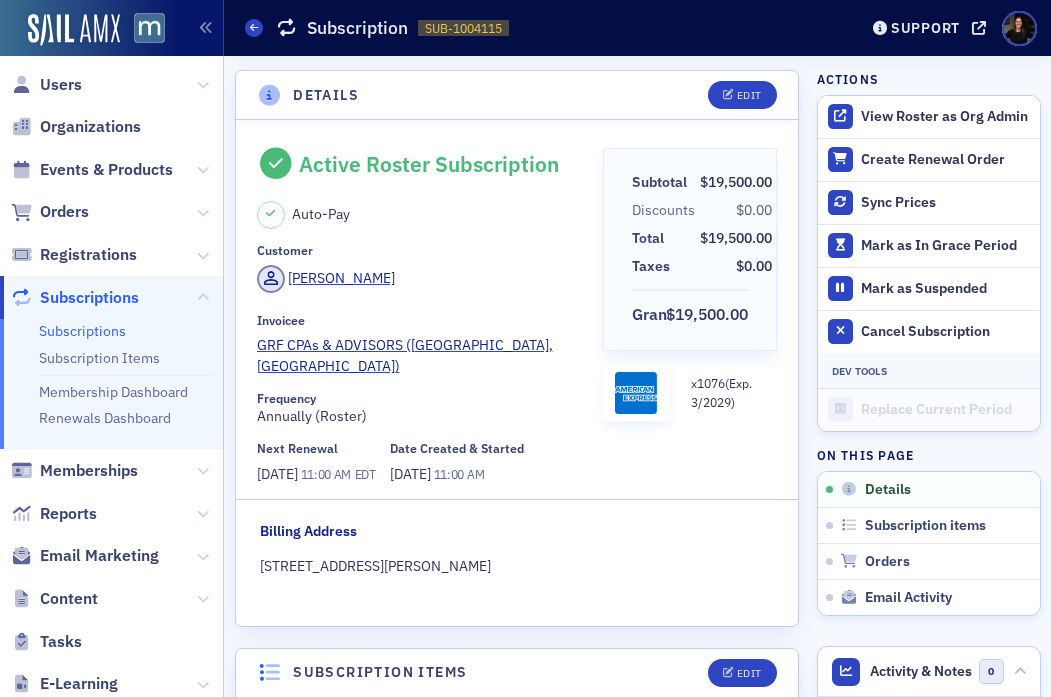 scroll, scrollTop: 0, scrollLeft: 0, axis: both 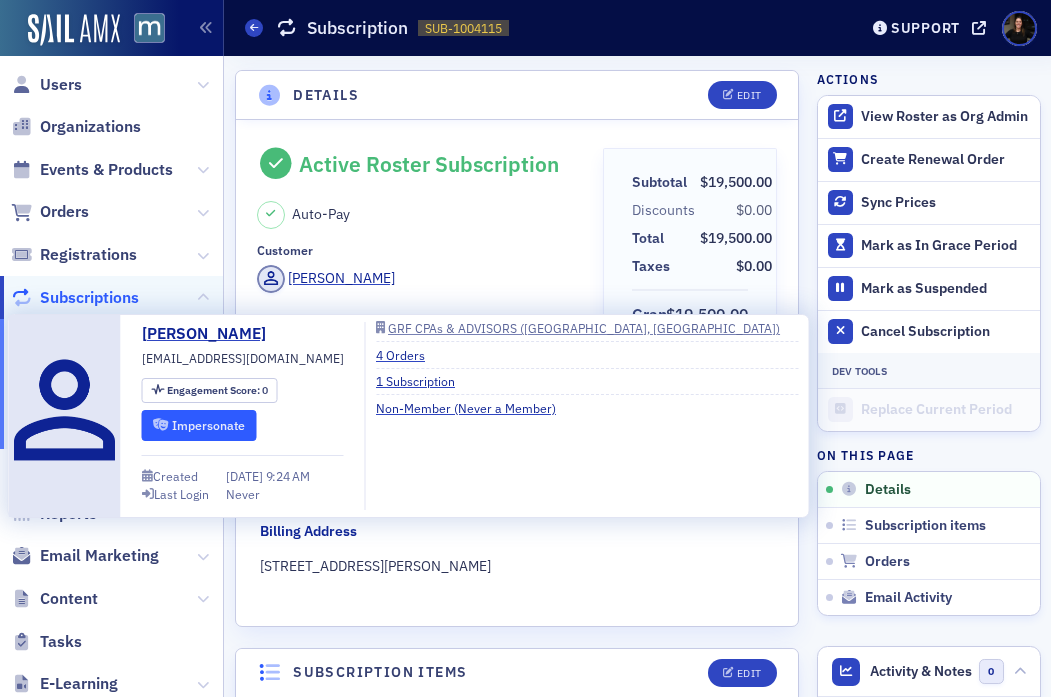 click on "Impersonate" at bounding box center (199, 425) 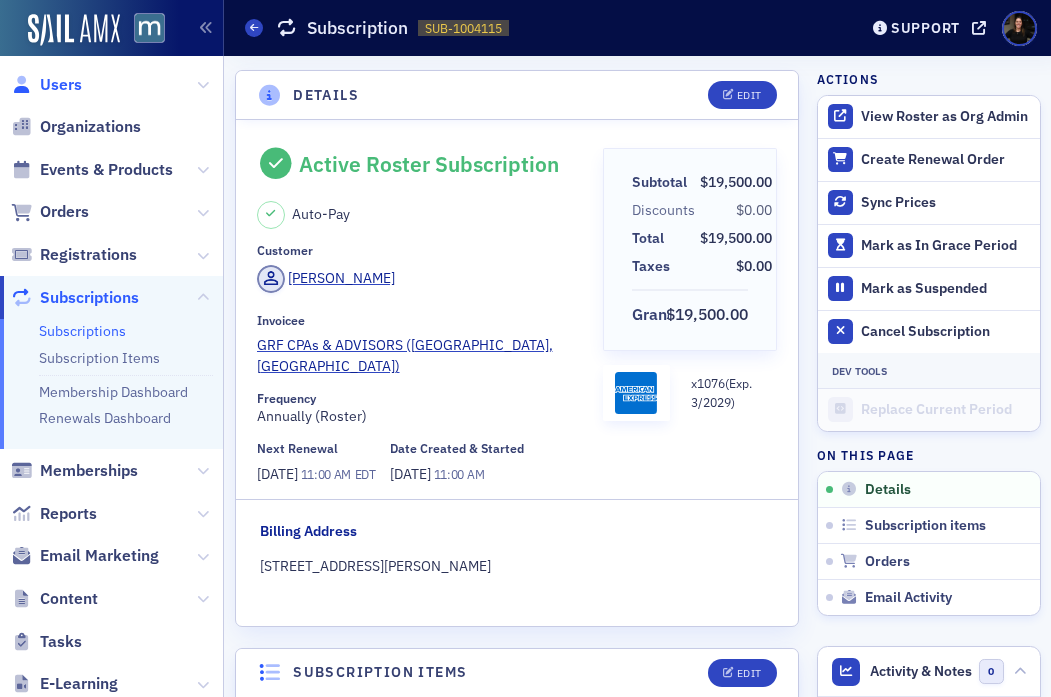click on "Users" 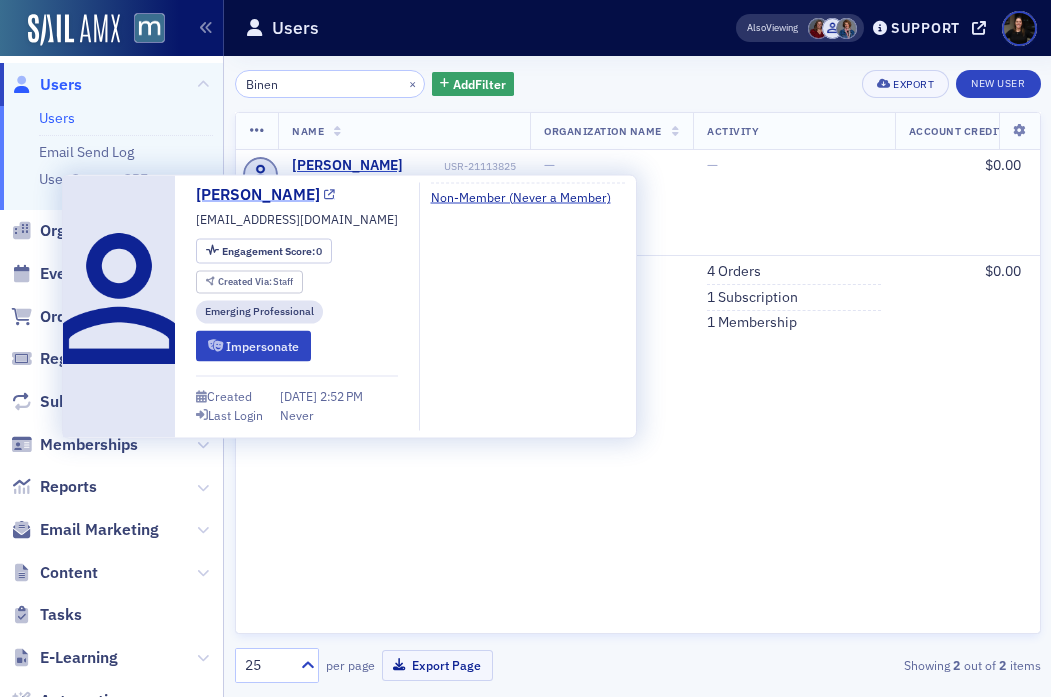 type on "Binen" 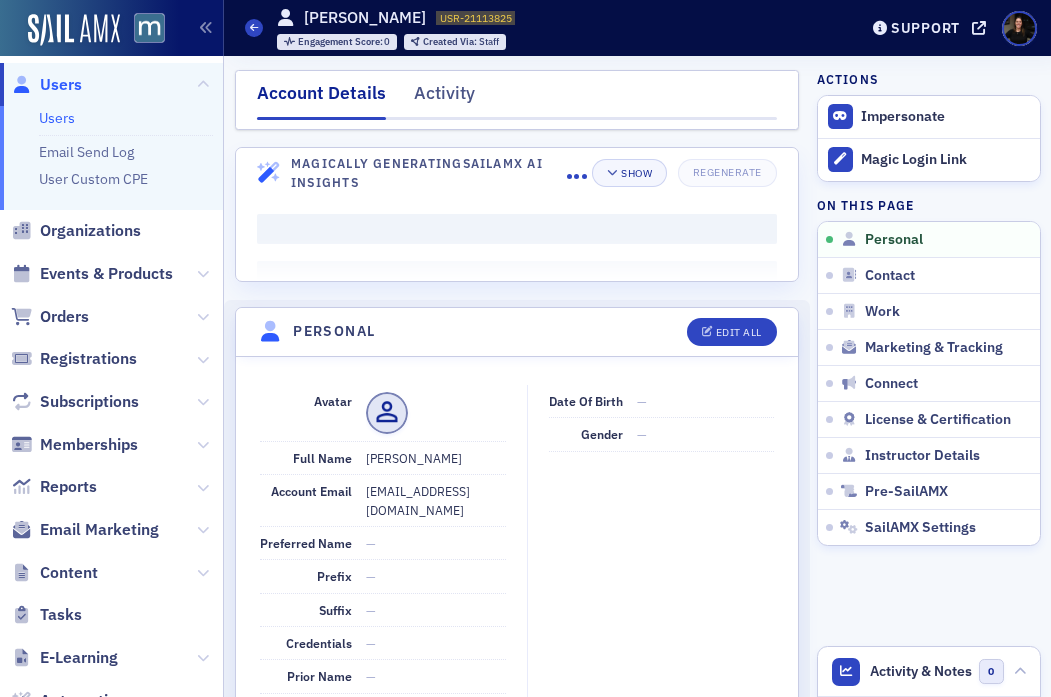 scroll, scrollTop: 0, scrollLeft: 0, axis: both 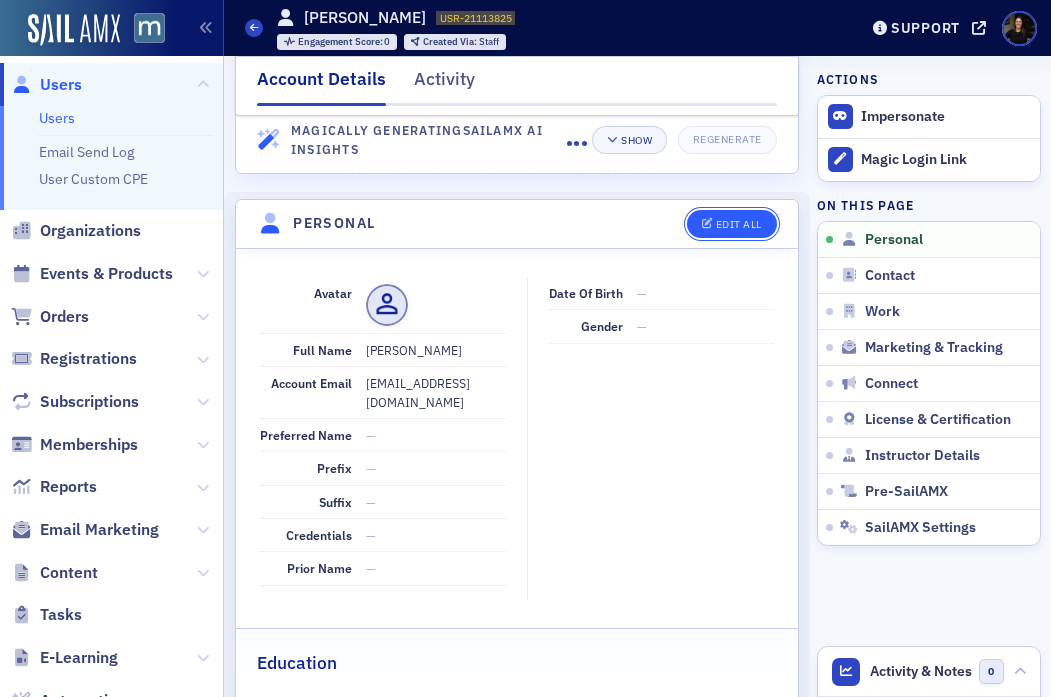 click on "Edit All" 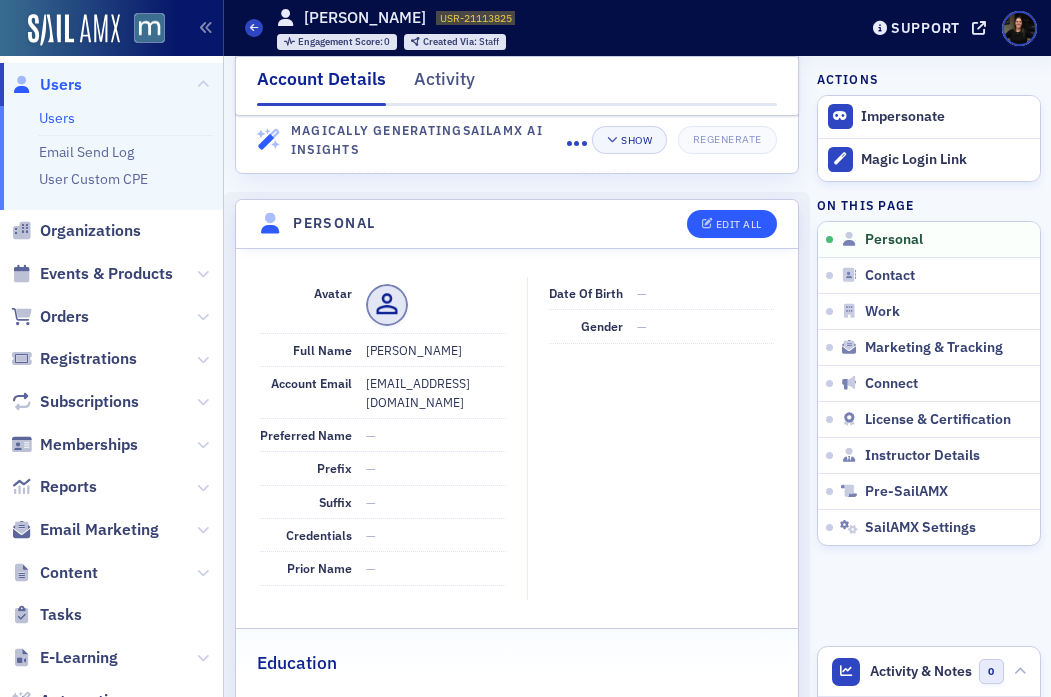 select on "US" 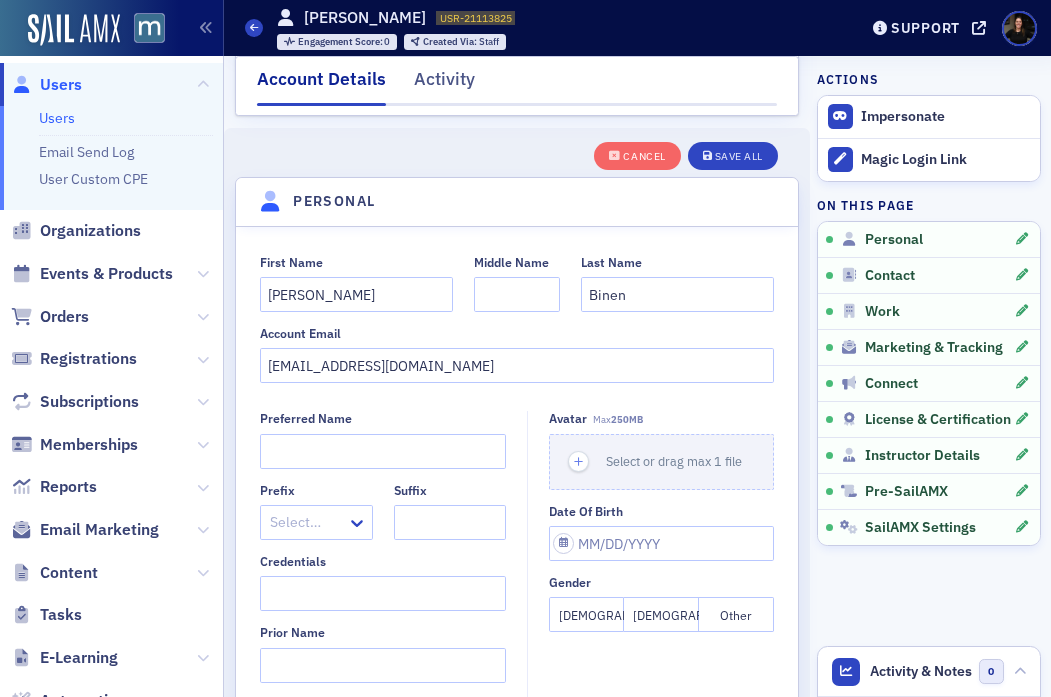 scroll, scrollTop: 233, scrollLeft: 0, axis: vertical 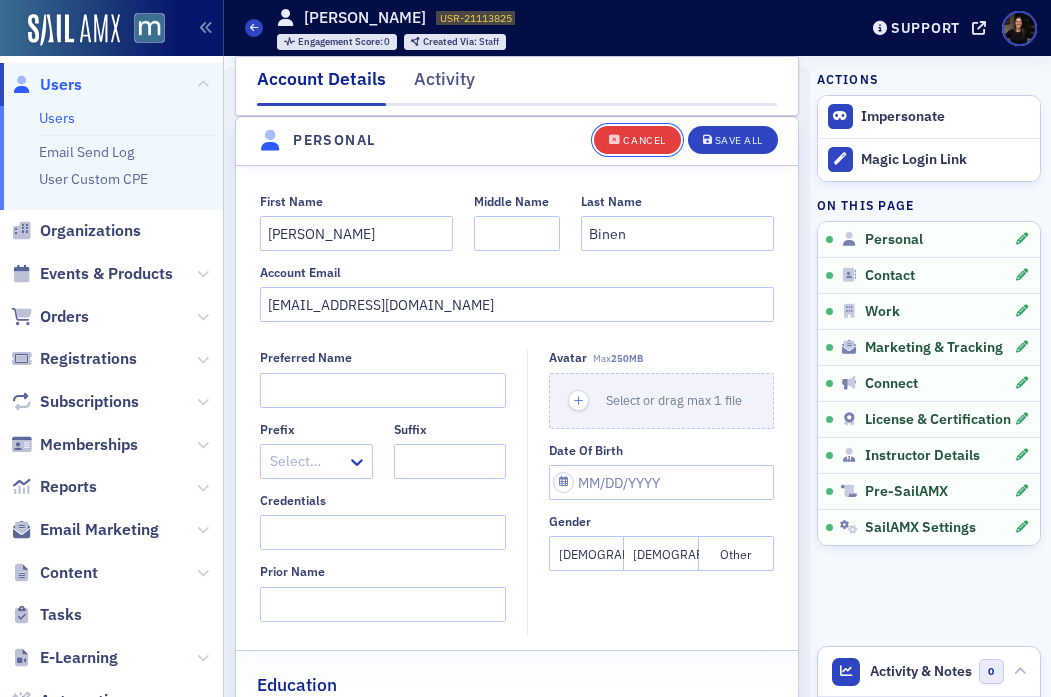 click 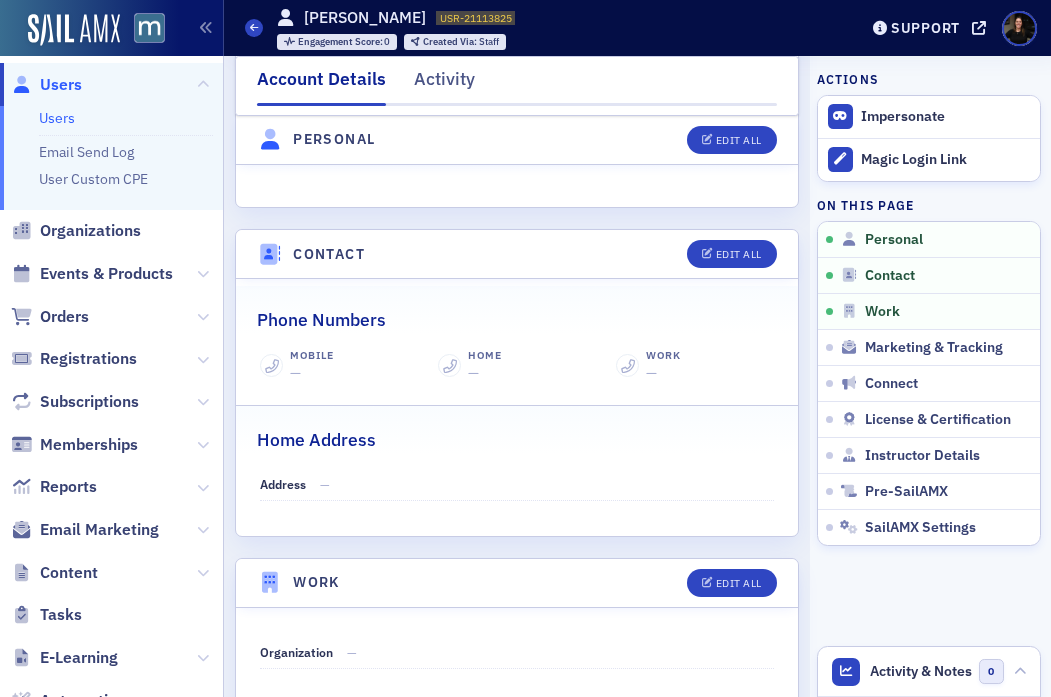 scroll, scrollTop: 728, scrollLeft: 0, axis: vertical 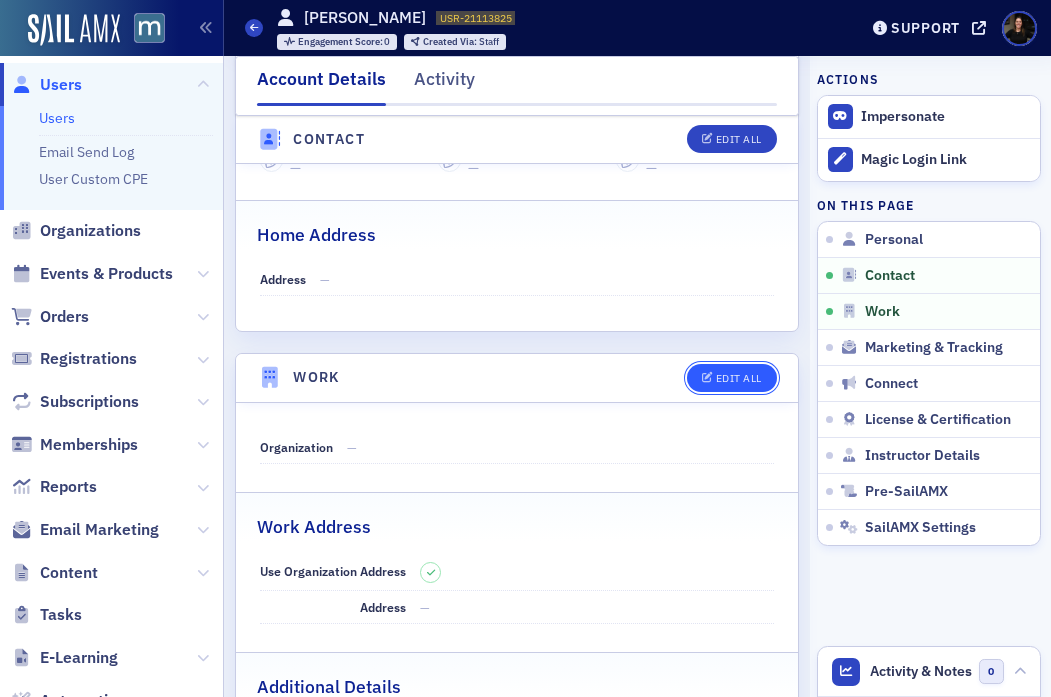 click on "Edit All" 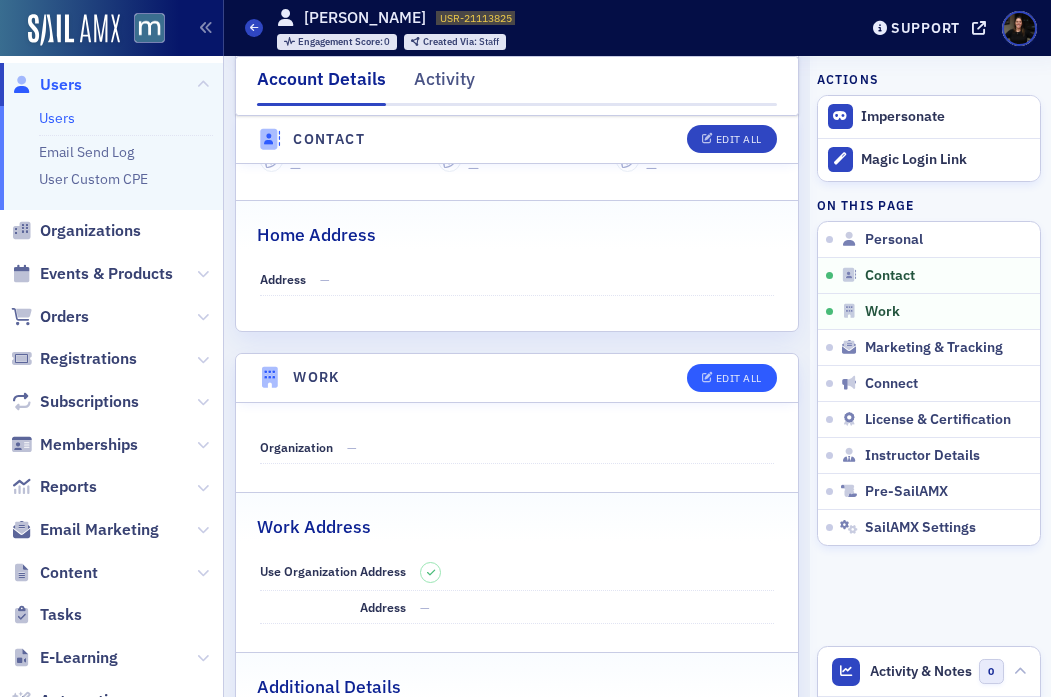 select on "US" 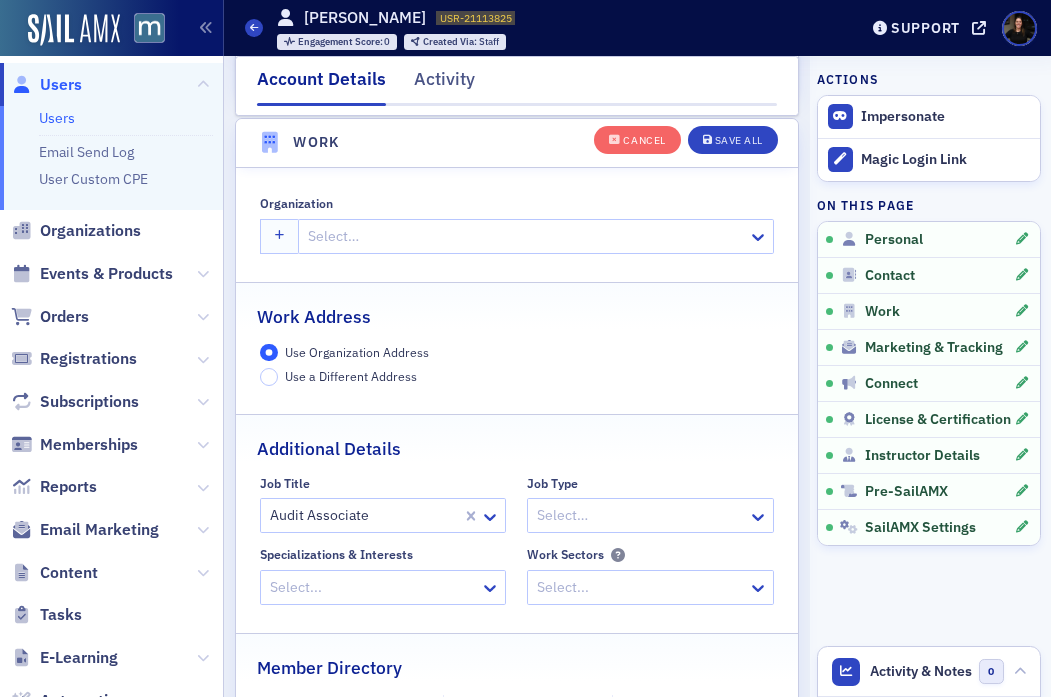 scroll, scrollTop: 1599, scrollLeft: 0, axis: vertical 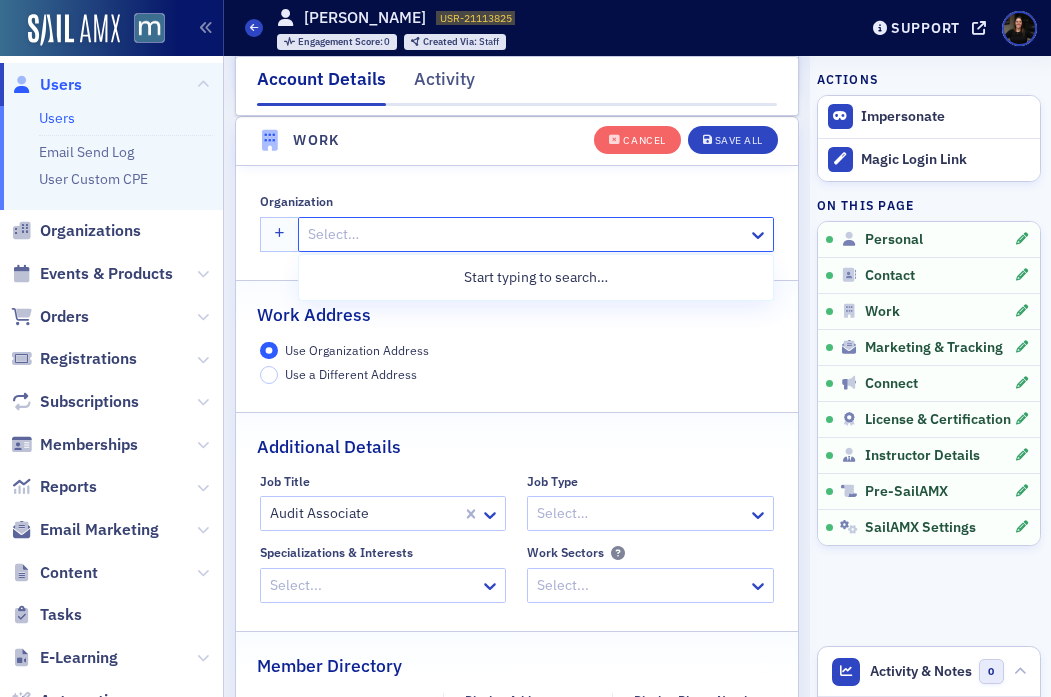 drag, startPoint x: 377, startPoint y: 233, endPoint x: 377, endPoint y: 202, distance: 31 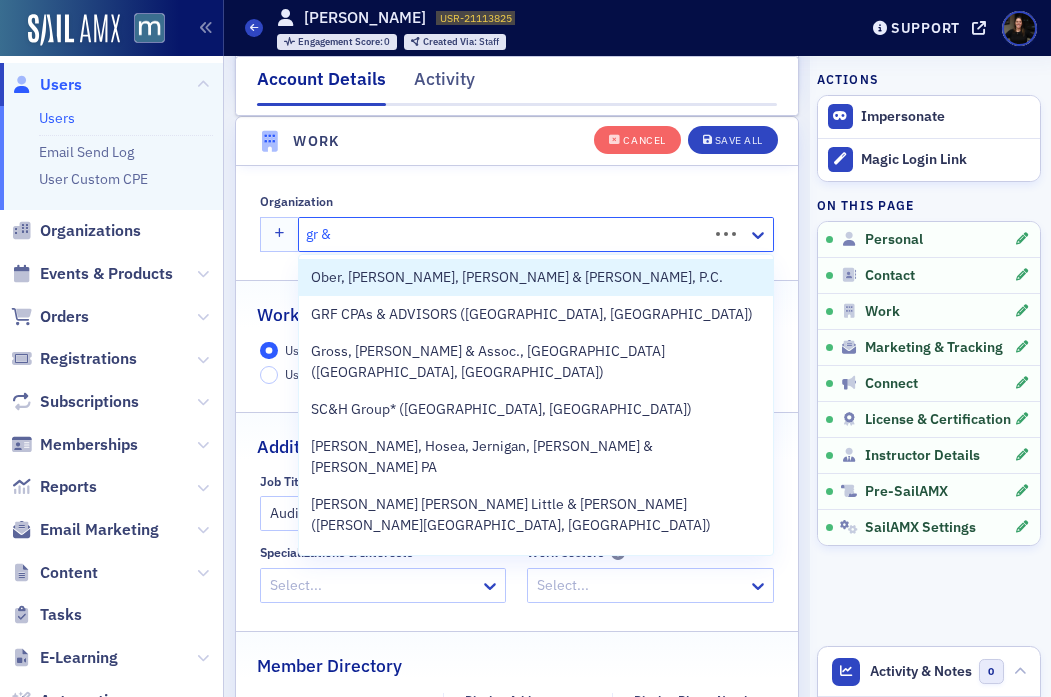 type on "gr & f" 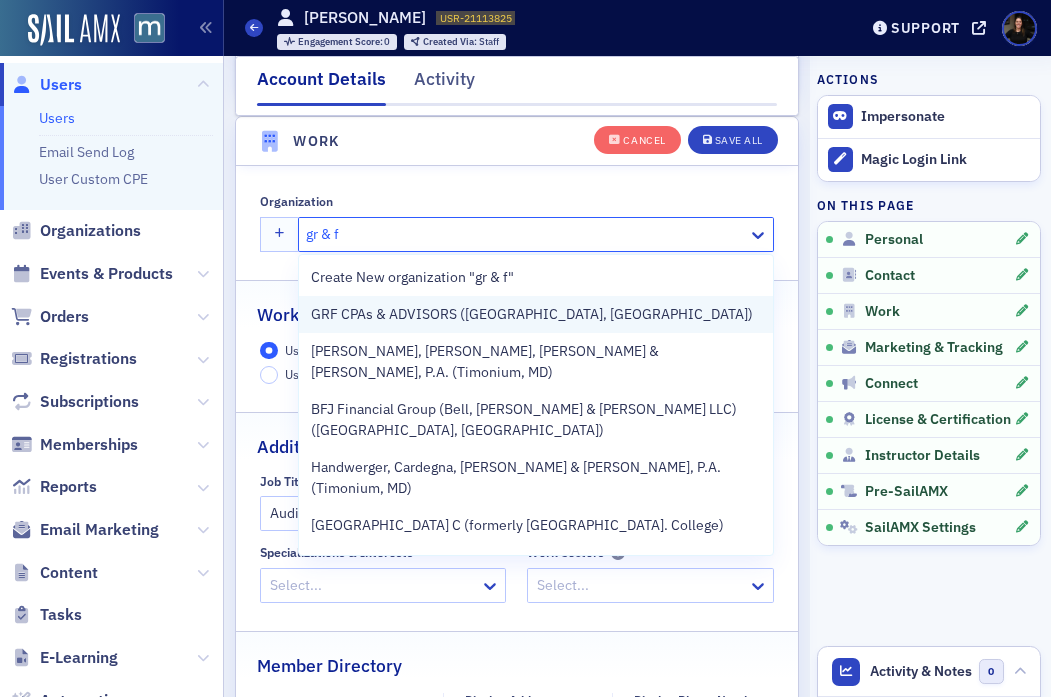 click on "GRF CPAs & ADVISORS (Bethesda, MD)" at bounding box center [532, 314] 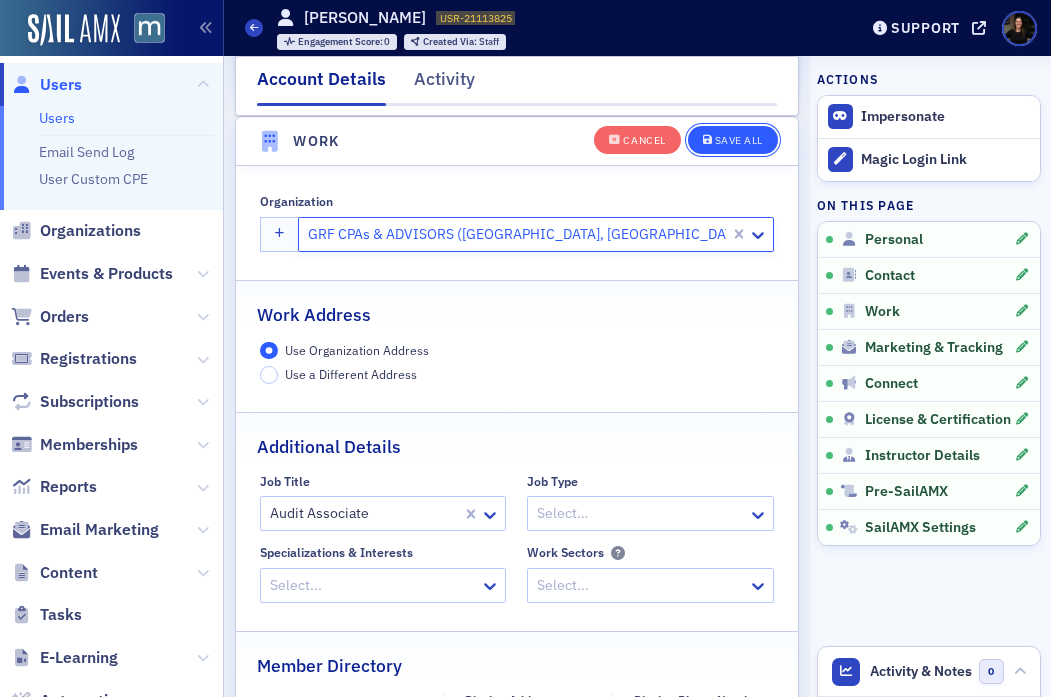 click on "Save All" 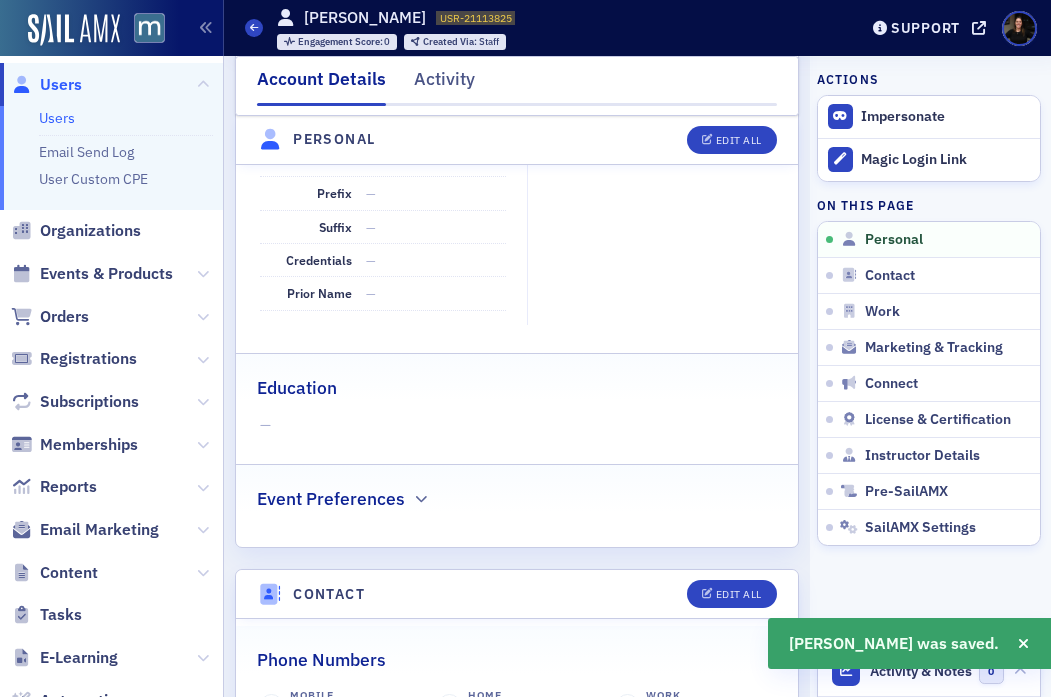 scroll, scrollTop: 0, scrollLeft: 0, axis: both 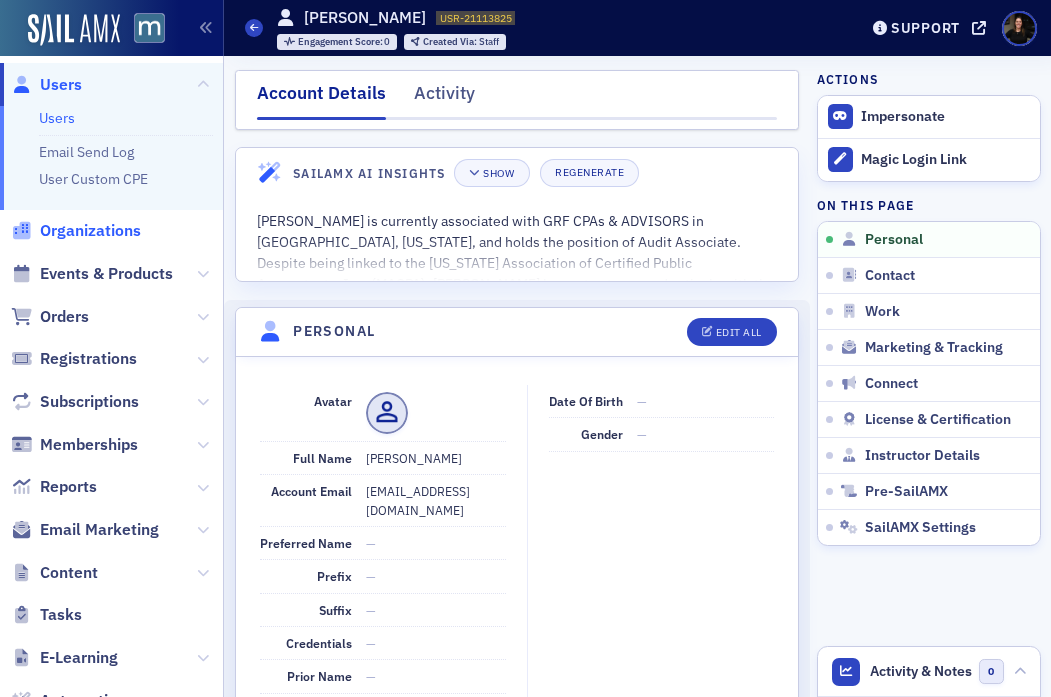 click on "Organizations" 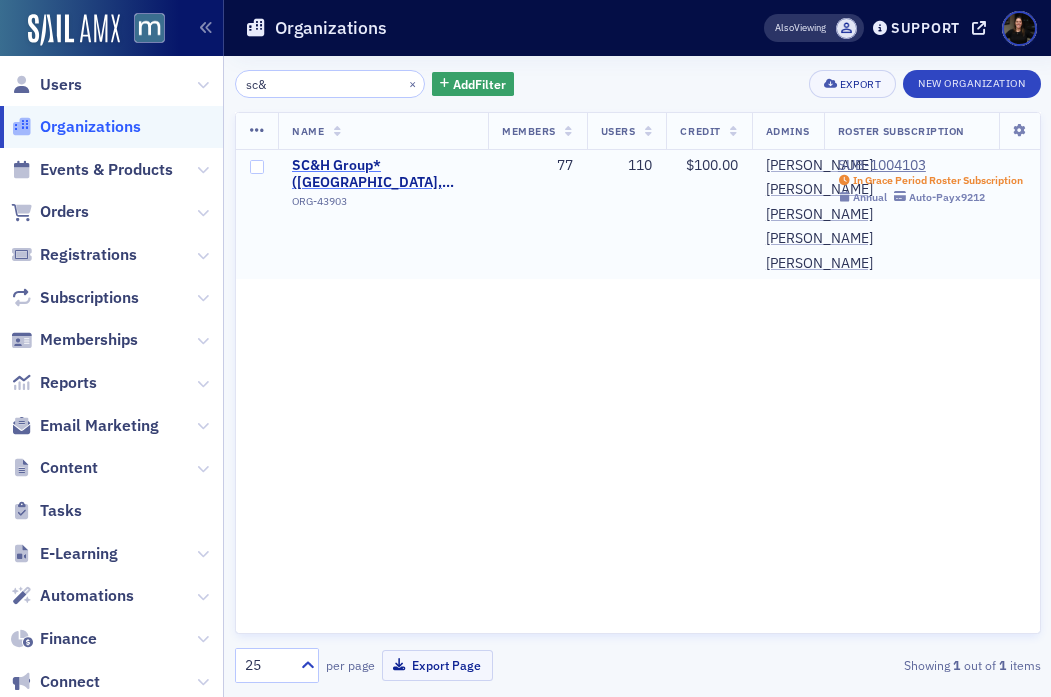 type on "sc&" 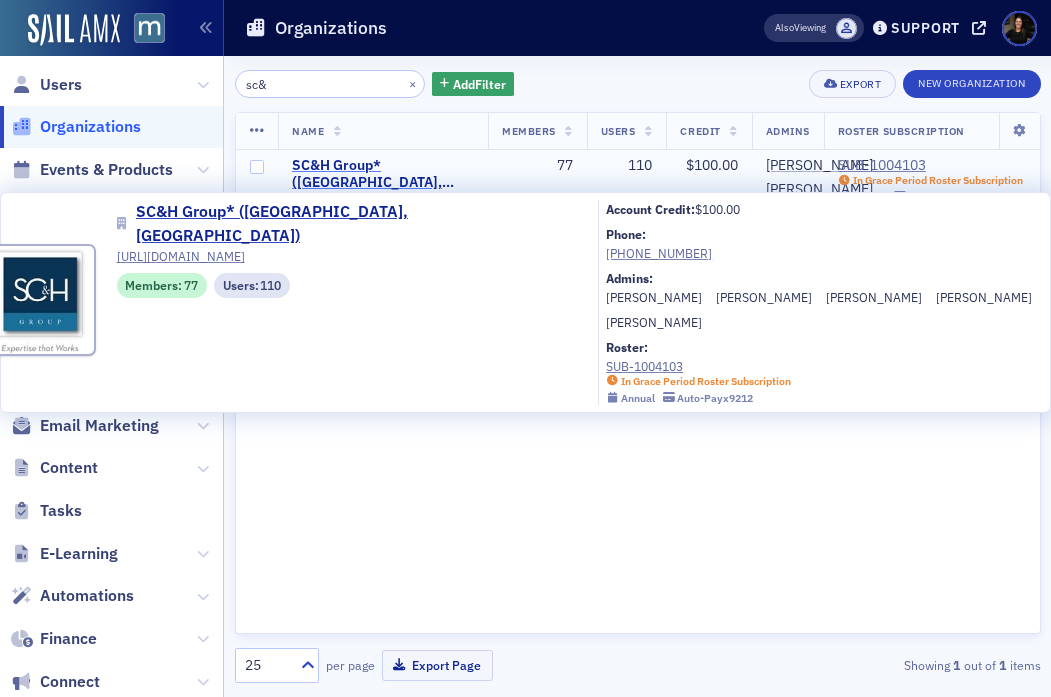 click on "SC&H Group* (Sparks Glencoe, MD)" 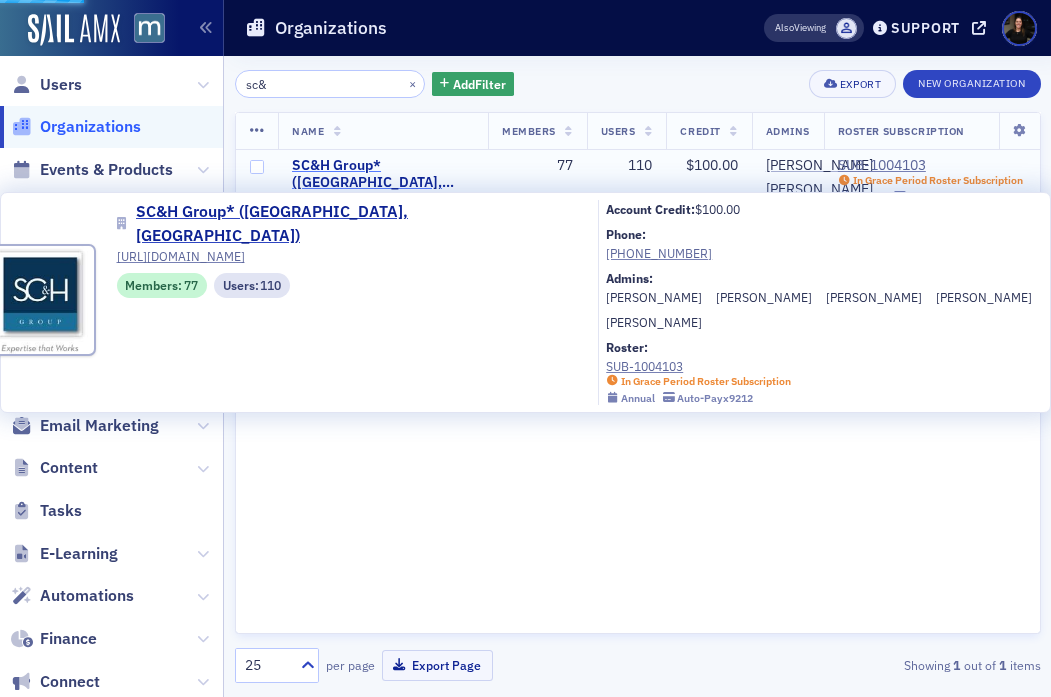 select on "US" 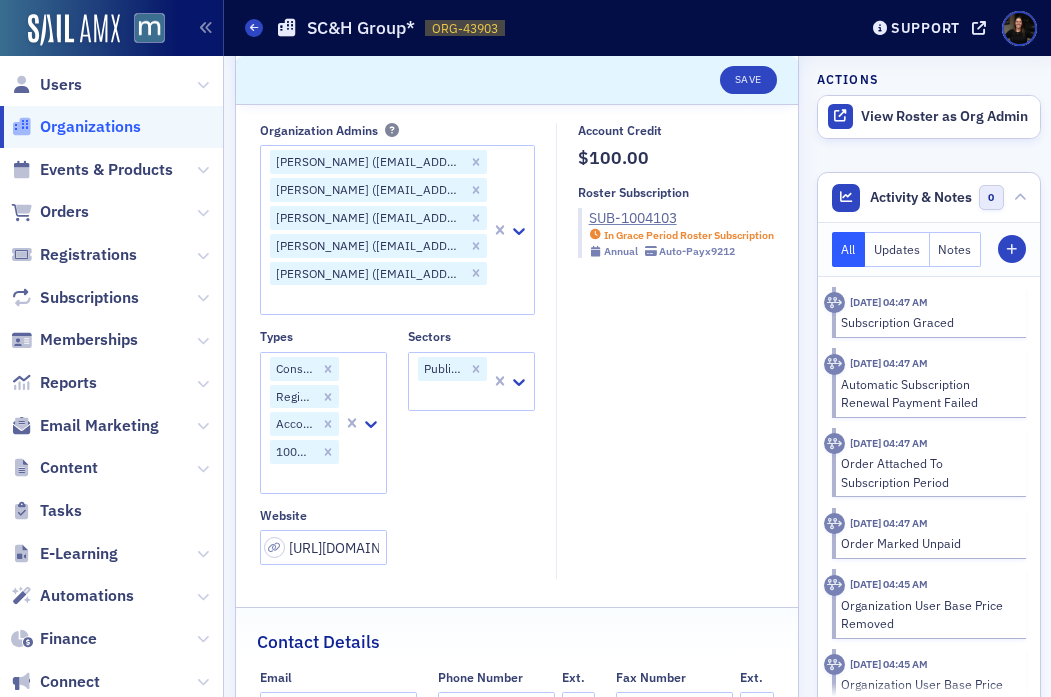 scroll, scrollTop: 213, scrollLeft: 0, axis: vertical 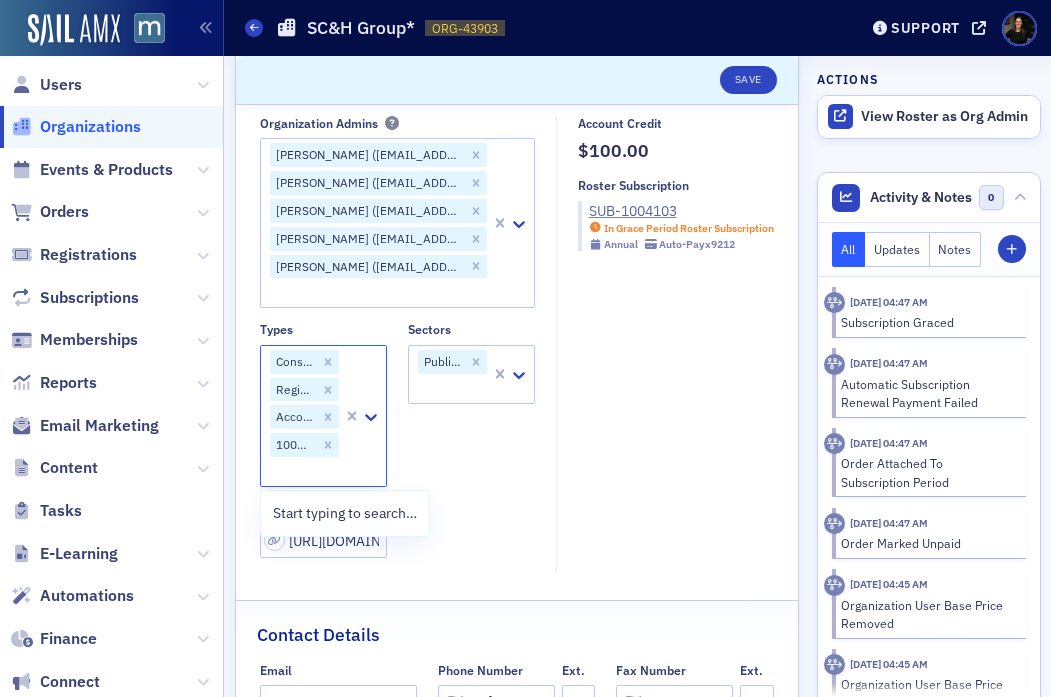 click 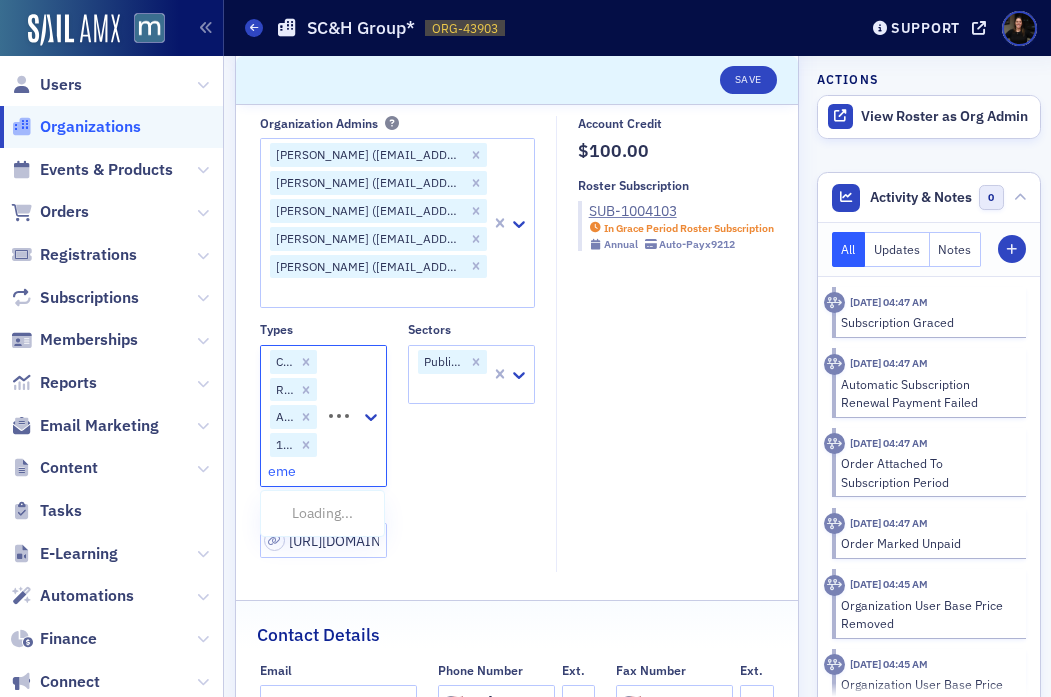 type on "emer" 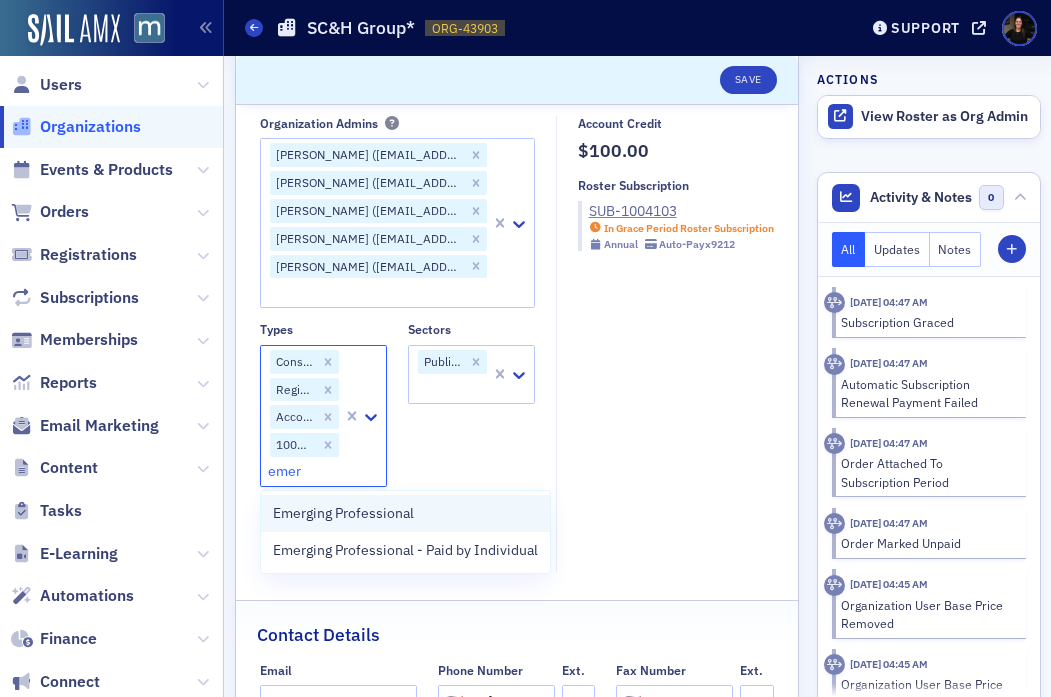 click on "Emerging Professional" at bounding box center [343, 513] 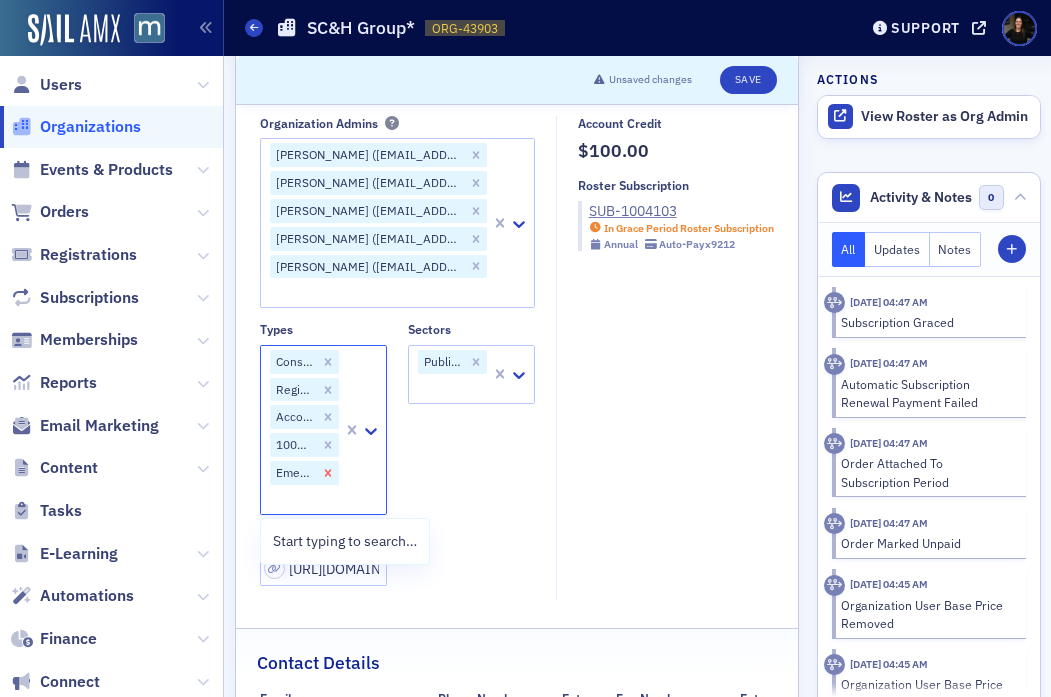 click 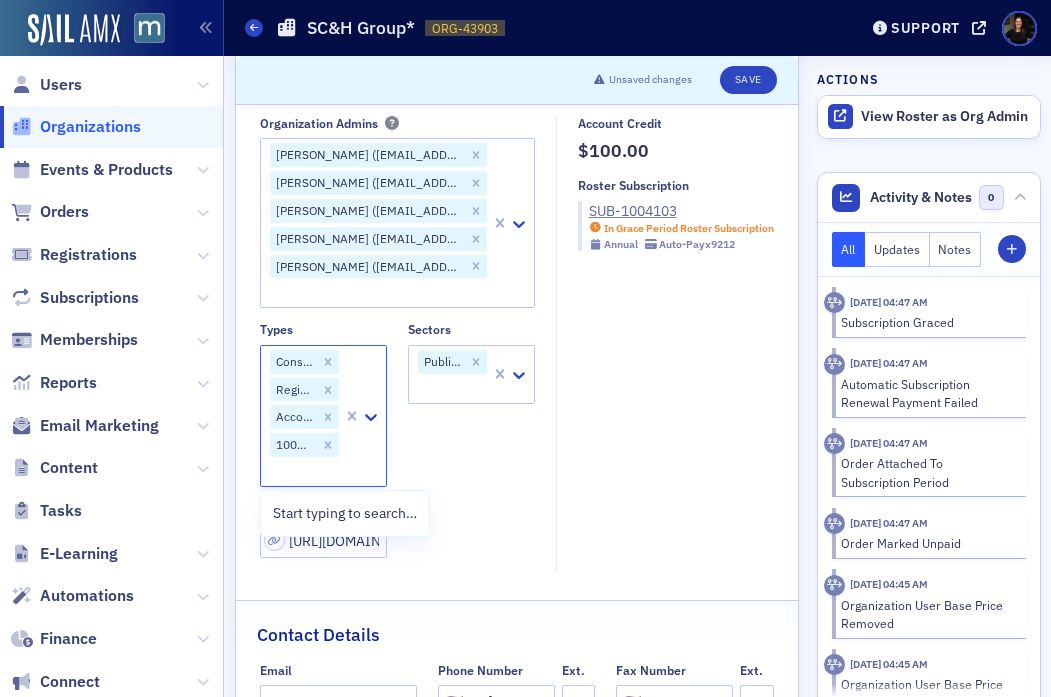 click on "Organizations" 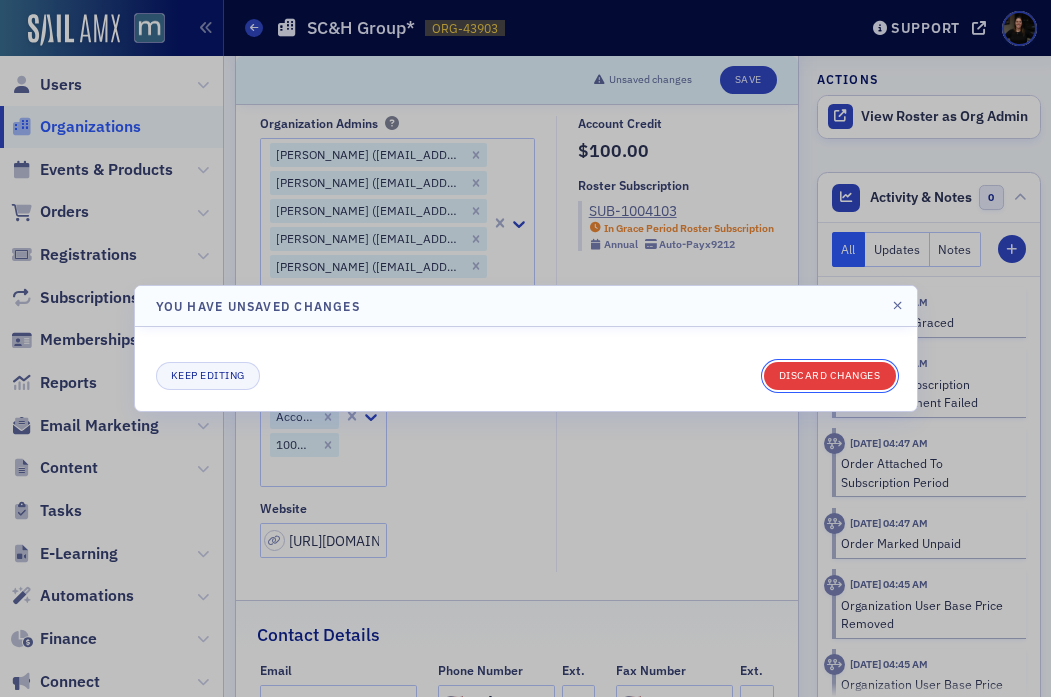 click on "Discard changes" at bounding box center (830, 376) 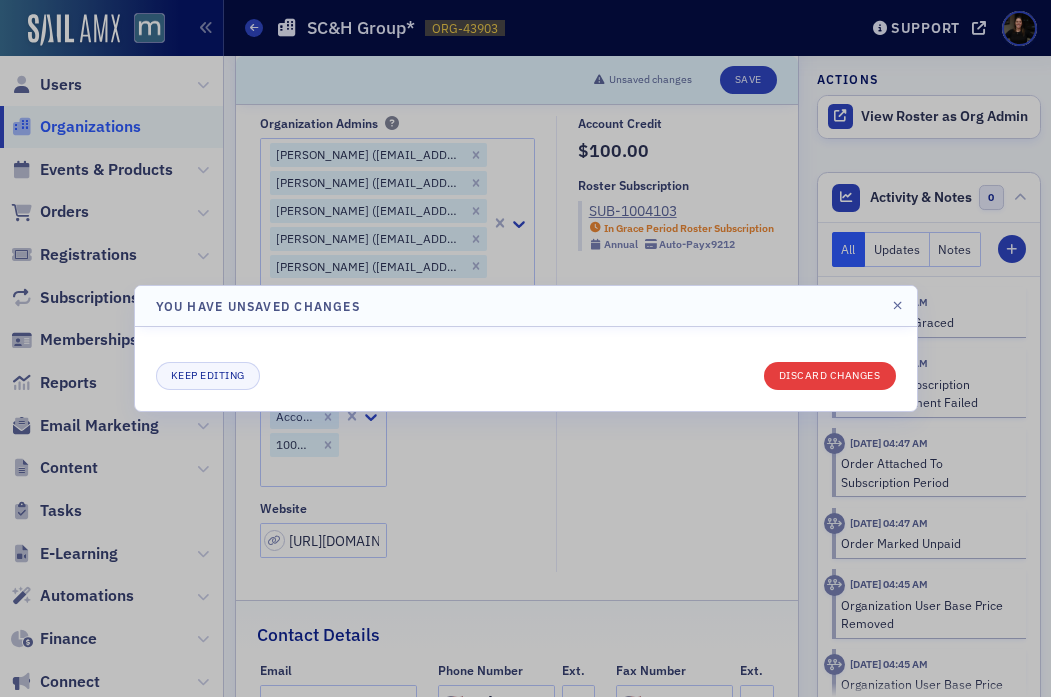 click on "Scroll to  Unsaved changes Save Name * SC&H Group* Logo Max  250MB JPG 4.04  KB Download SC_HGroup Remove Select or drag max 1 file General Organization Admins Pam Gill (pgill@schgroup.com) Teresa Morris (tmorris@schgroup.com) Jim Dickinson (jdickinson@schgroup.com) Grace Munchiando (gmunchiando@schgroup.com) Tina Yeaton (tyeaton@schgroup.com) Types Consulting Regional Firm Accounting Firm 100% Member Firm Sectors Public accounting firm (100+ Maryland team members) Website http://schgroup.com/ Account Credit $100.00 Roster Subscription SUB-1004103 In Grace Period Roster Subscription Annual   Auto-Pay  x9212 Contact Details Email Phone Number International Afghanistan Åland Islands Albania Algeria American Samoa Andorra Angola Anguilla Antigua and Barbuda Argentina Armenia Aruba Ascension Island Australia Austria Azerbaijan Bahamas Bahrain Bangladesh Barbados Belarus Belgium Belize Benin Bermuda Bhutan Bolivia Bonaire, Sint Eustatius and Saba Bosnia and Herzegovina Botswana Brazil Brunei Darussalam Bulgaria )" 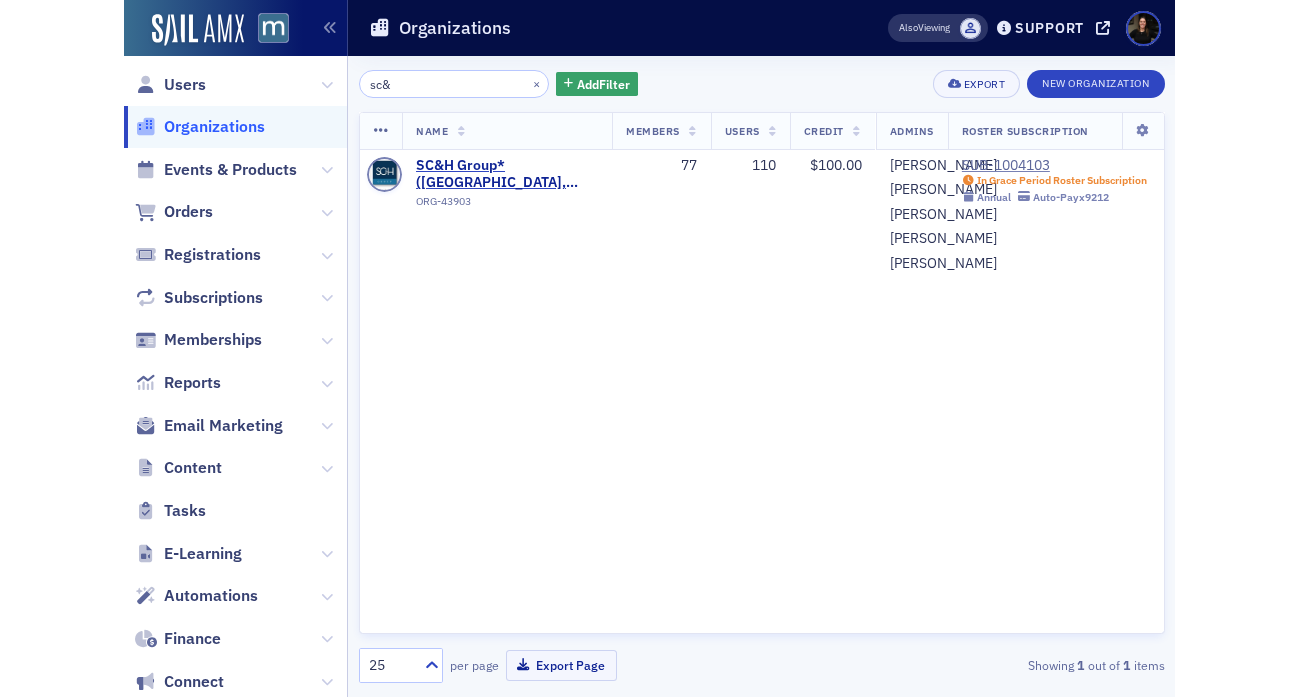 scroll, scrollTop: 0, scrollLeft: 0, axis: both 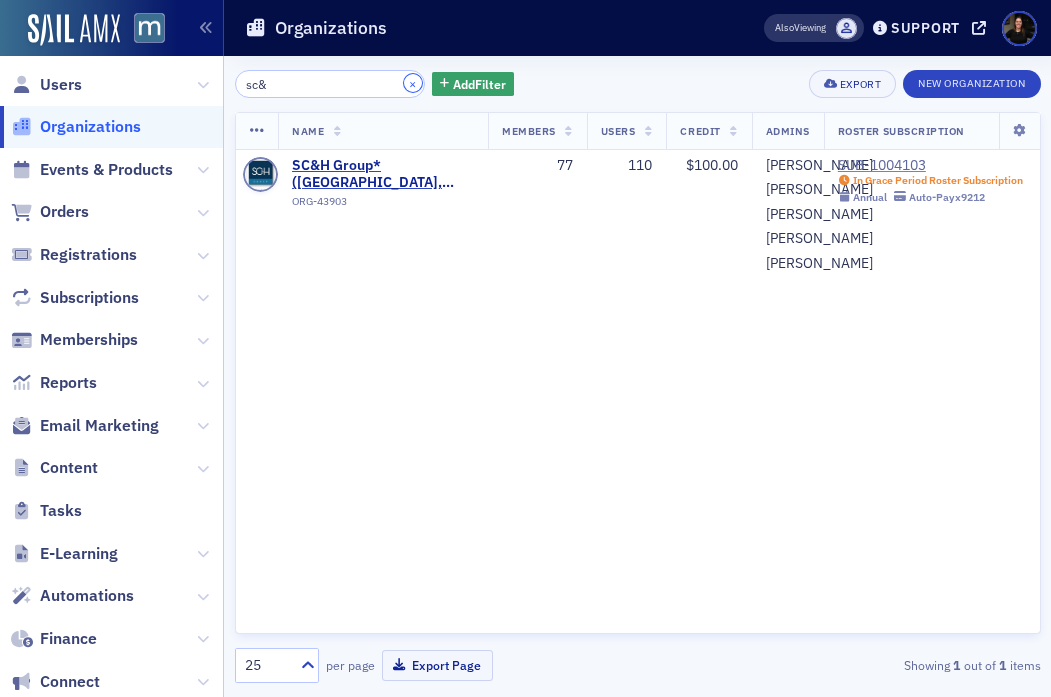 click on "×" 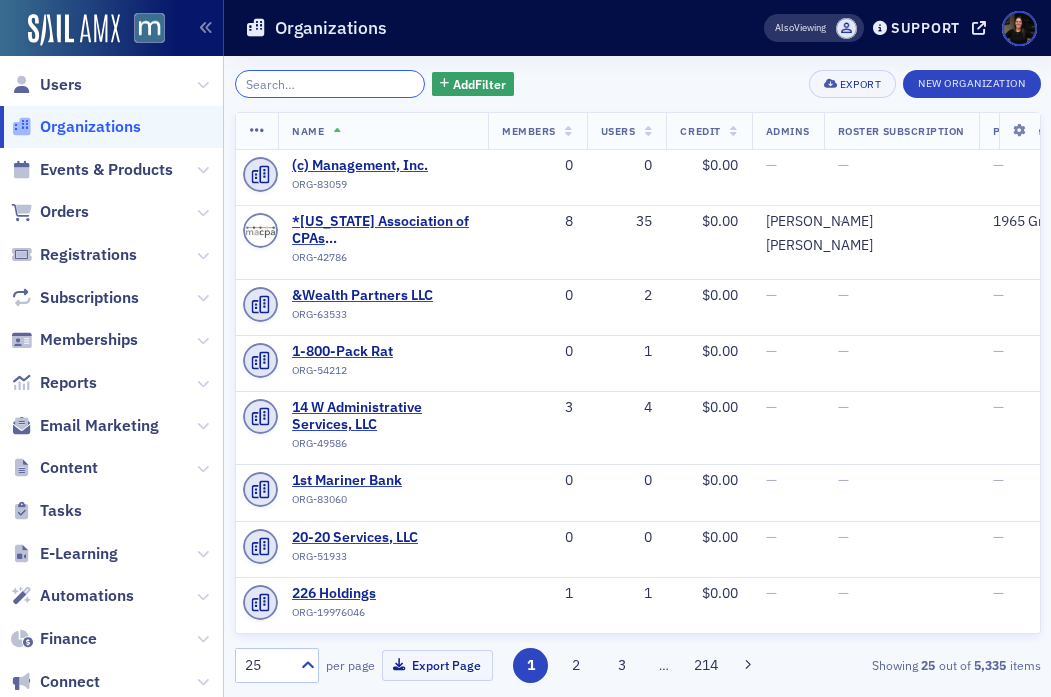 click 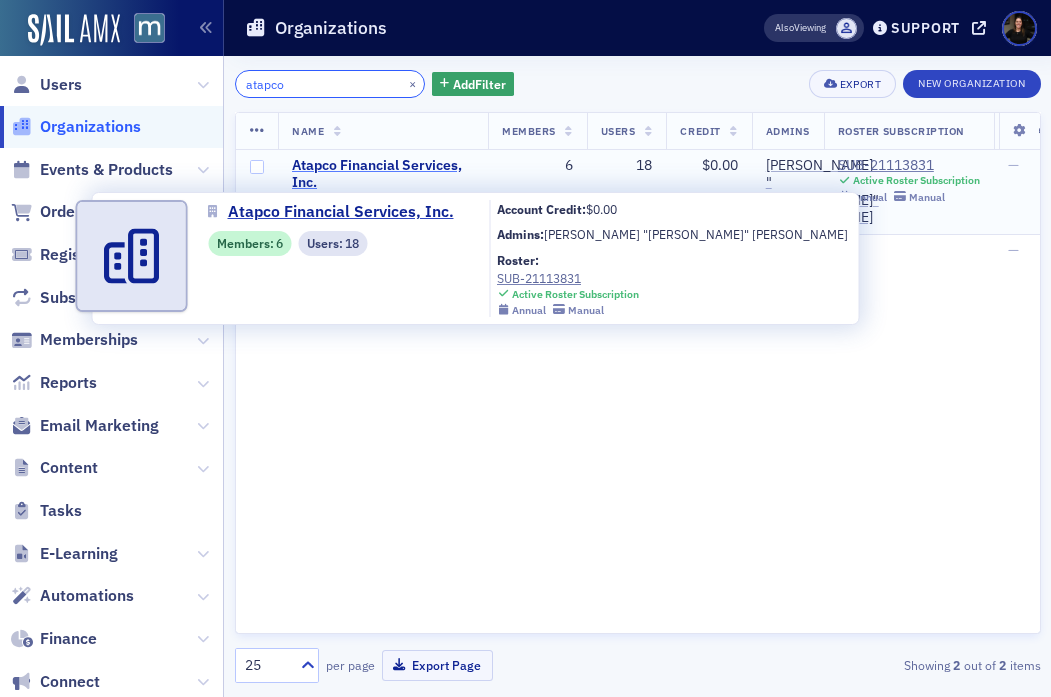 type on "atapco" 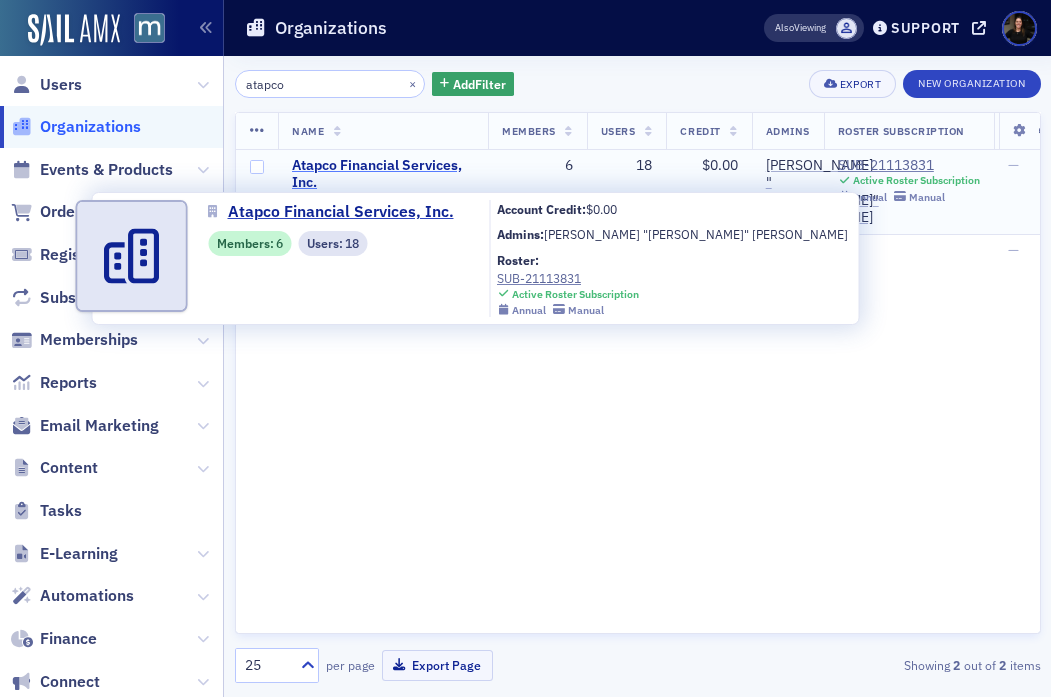 click on "Atapco Financial Services, Inc." 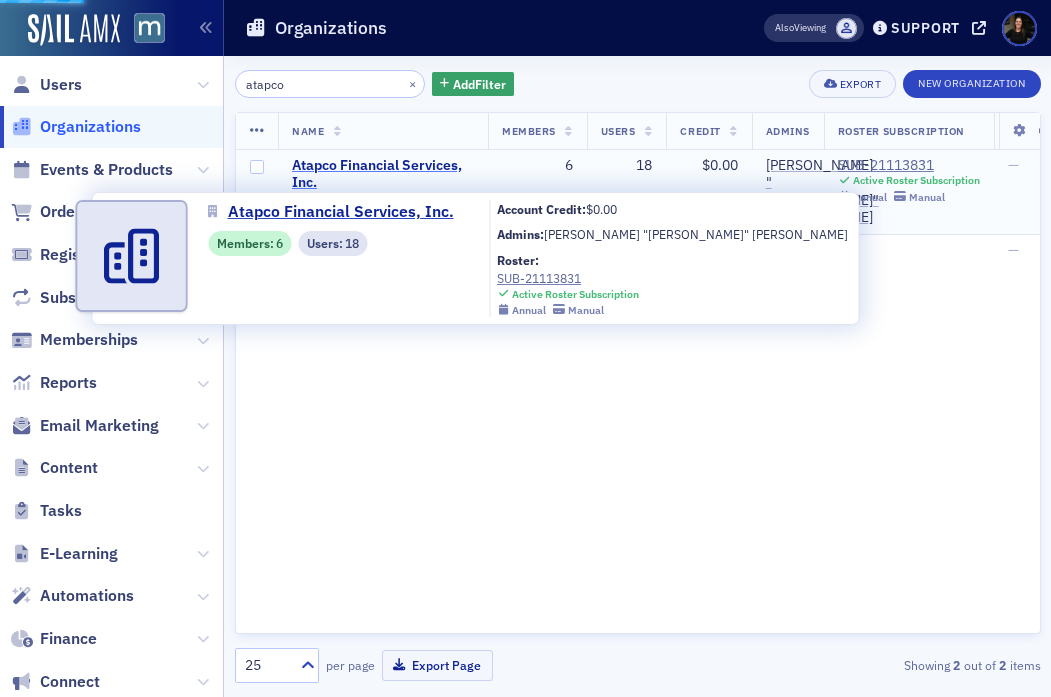 select on "US" 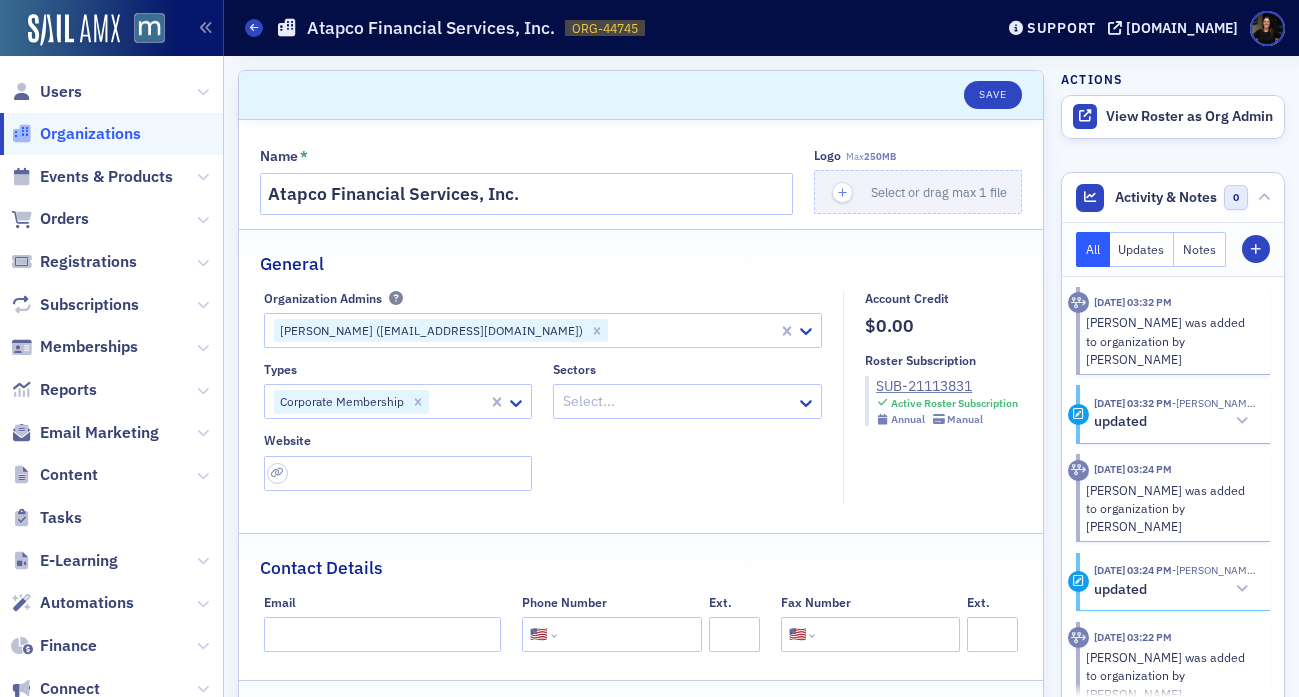 click on "Organizations" 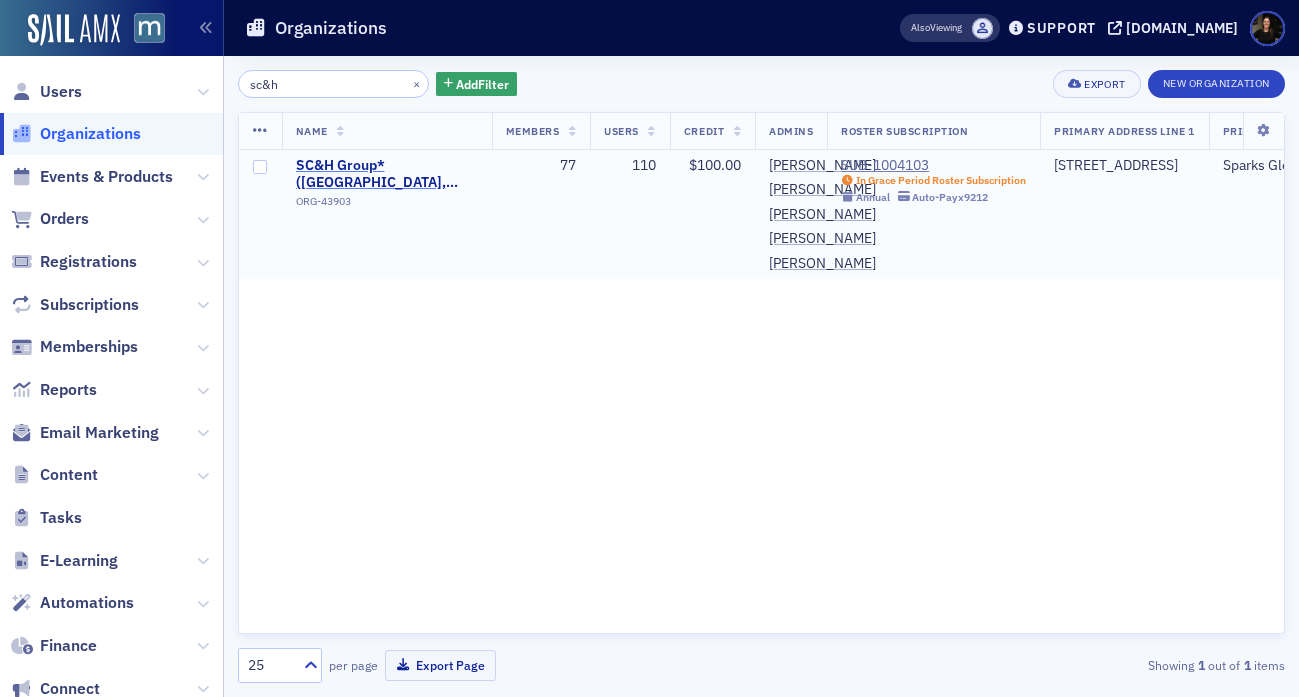 type on "sc&h" 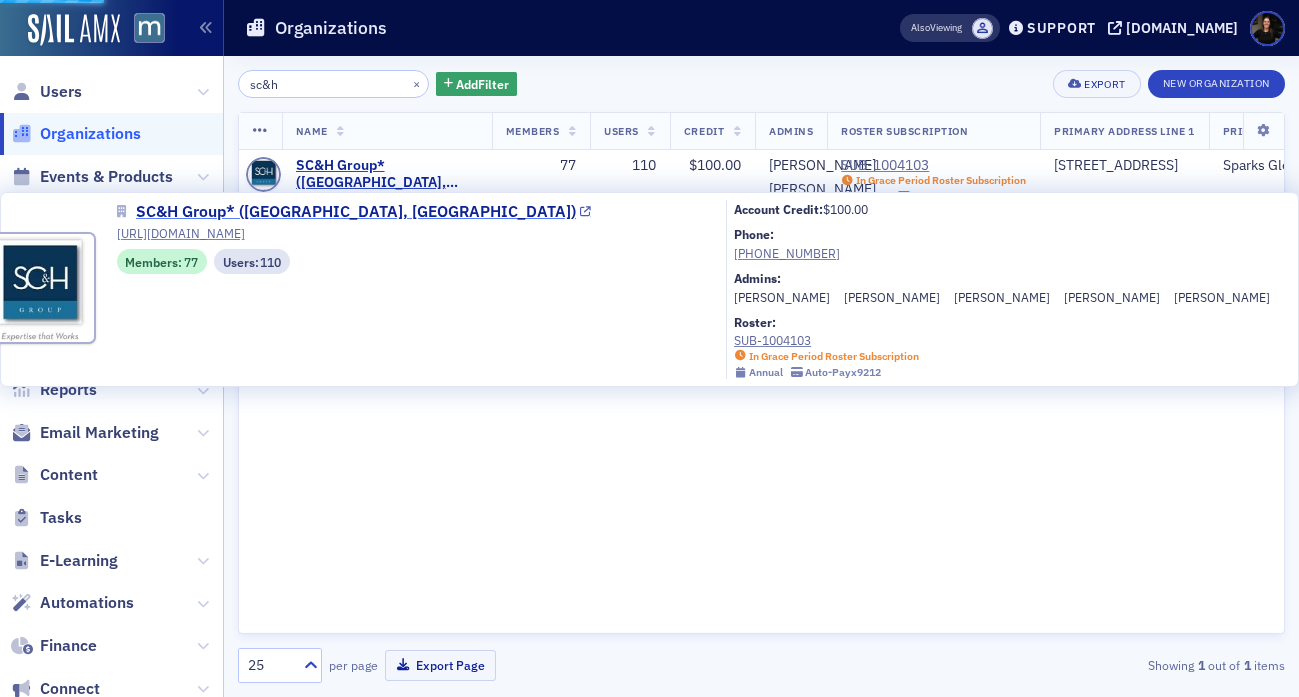 select on "US" 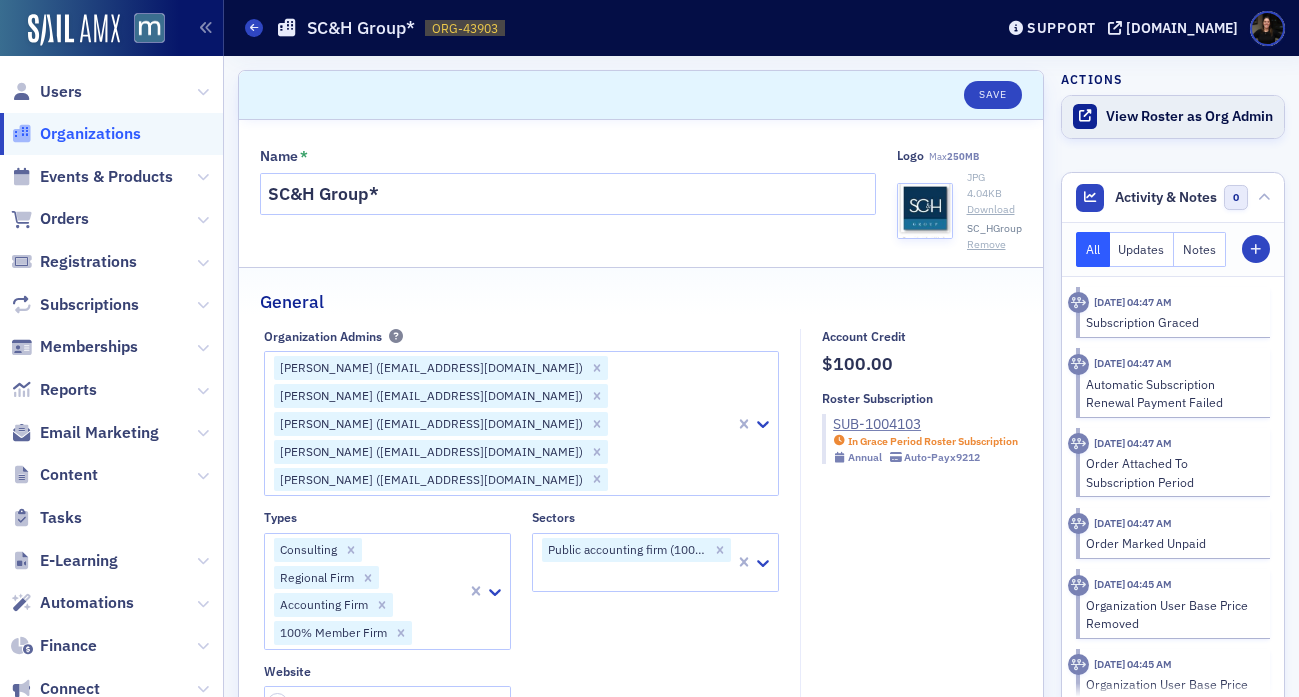 click on "View Roster as Org Admin" 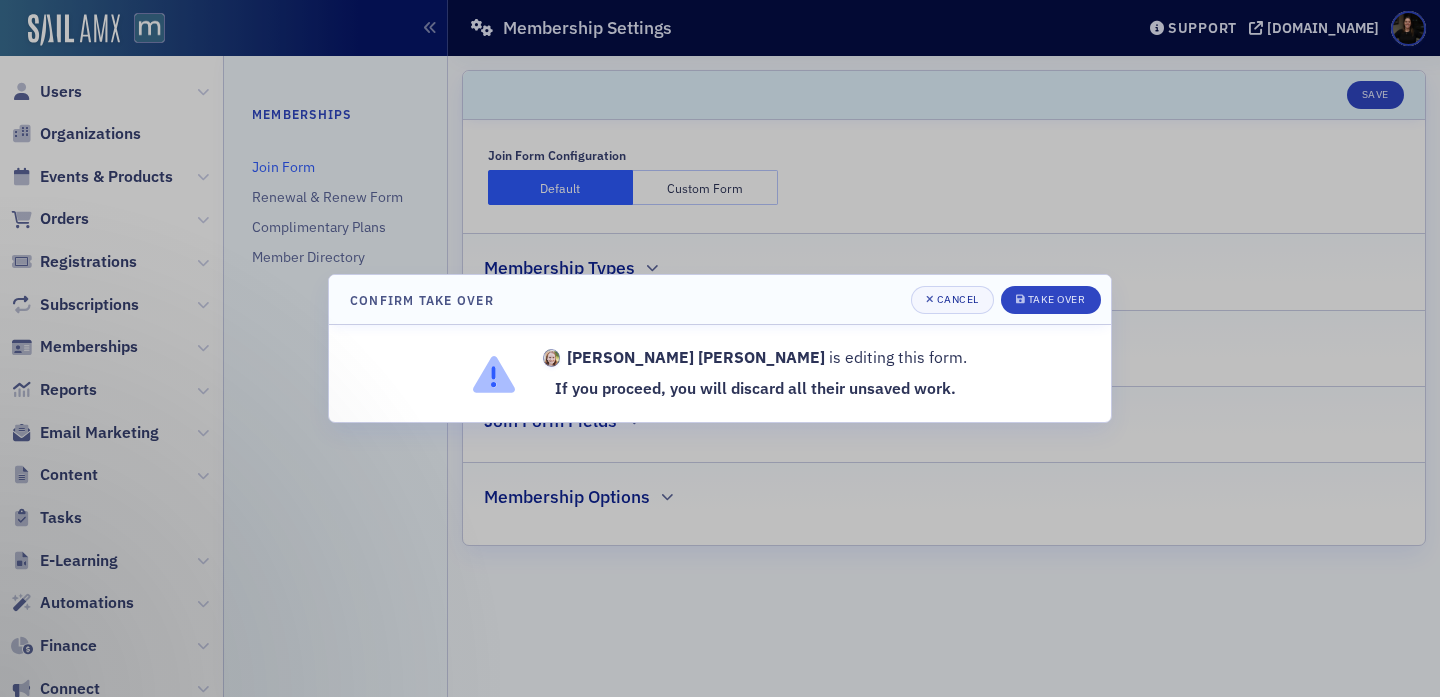 scroll, scrollTop: 0, scrollLeft: 0, axis: both 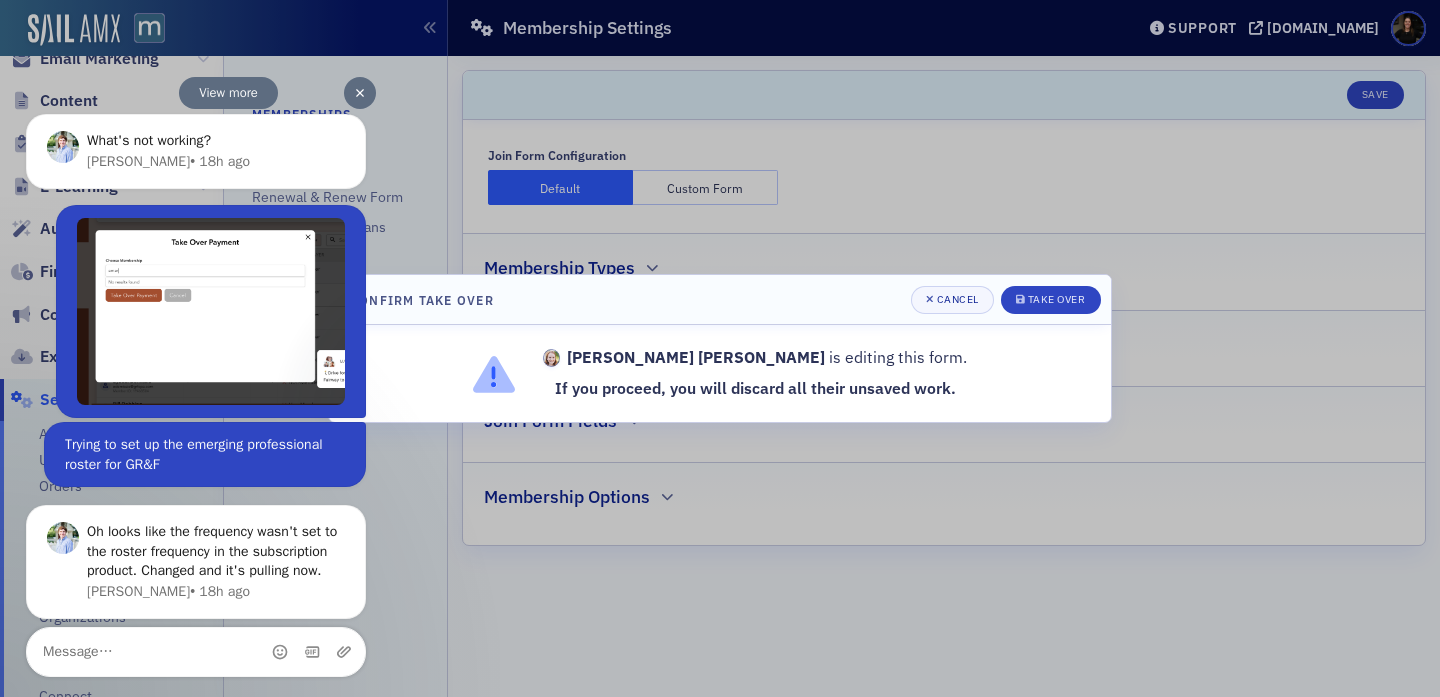 click at bounding box center (360, 92) 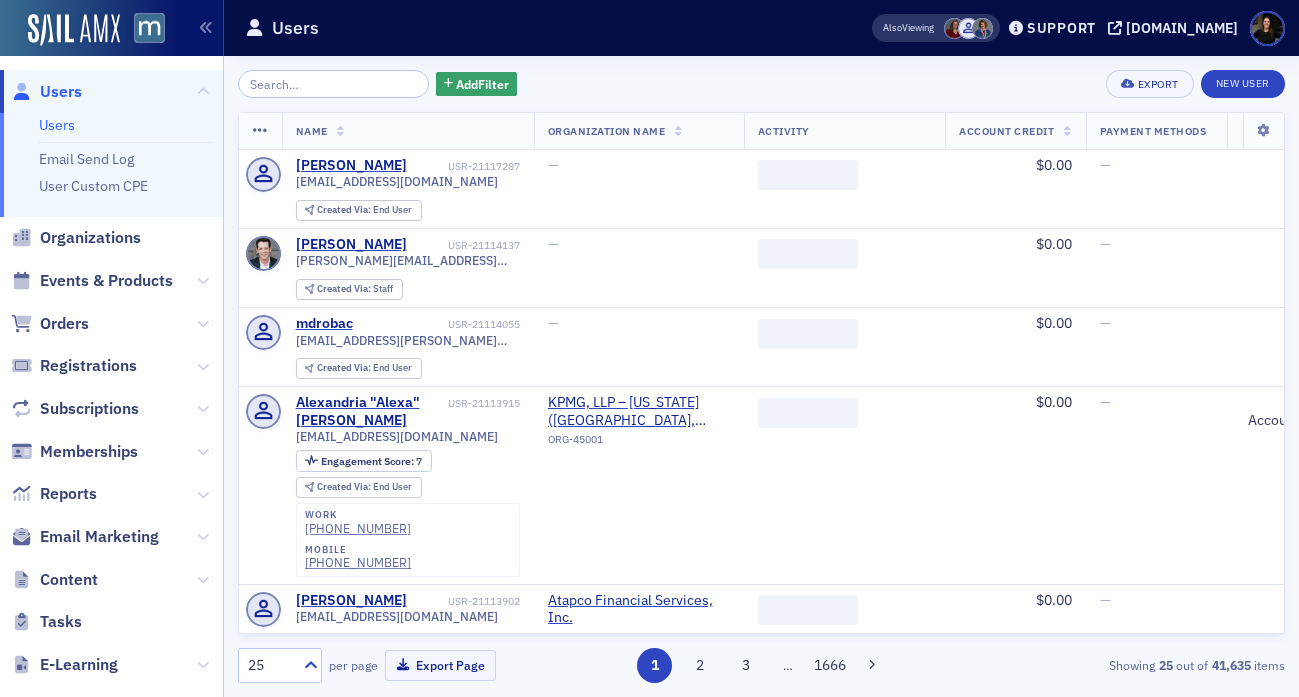 click 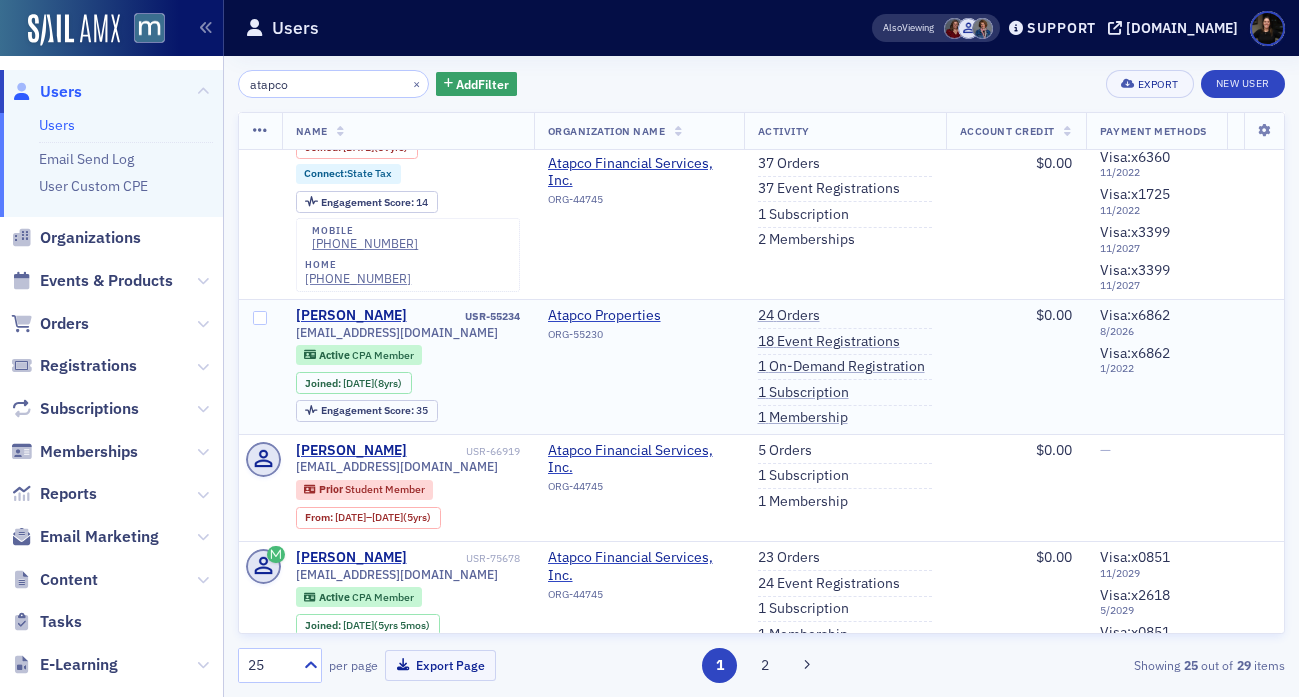 scroll, scrollTop: 108, scrollLeft: 0, axis: vertical 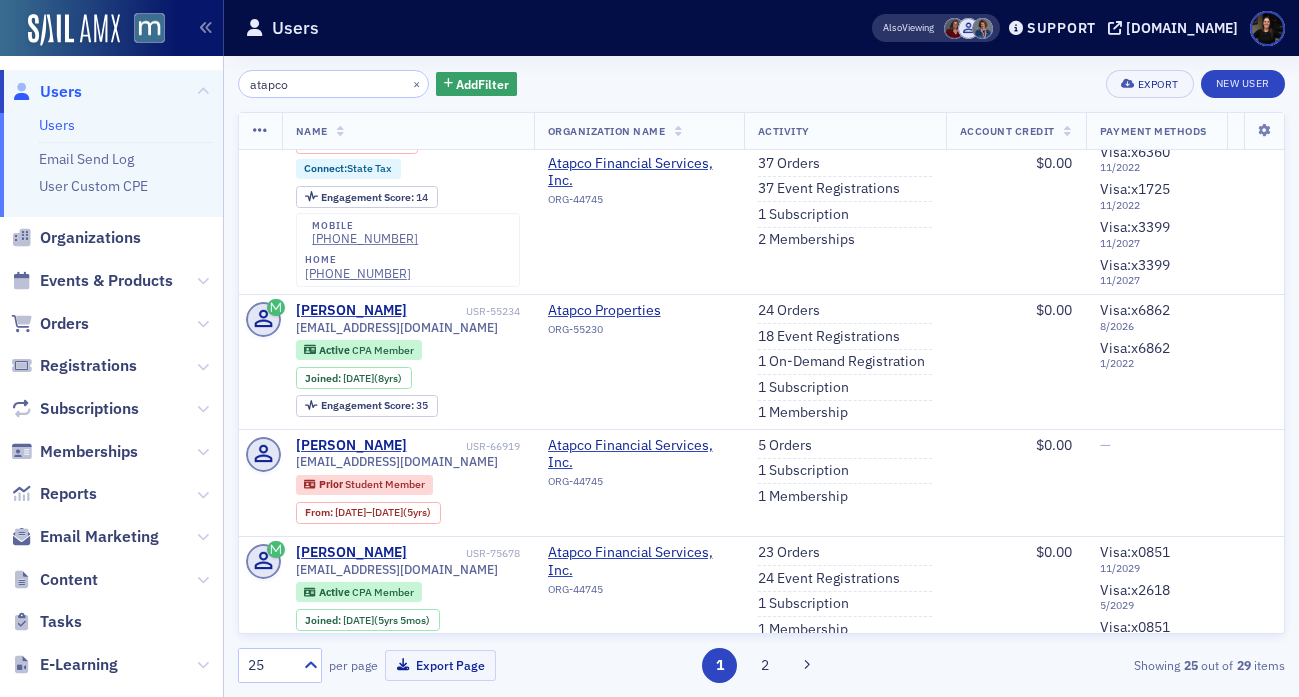type on "atapco" 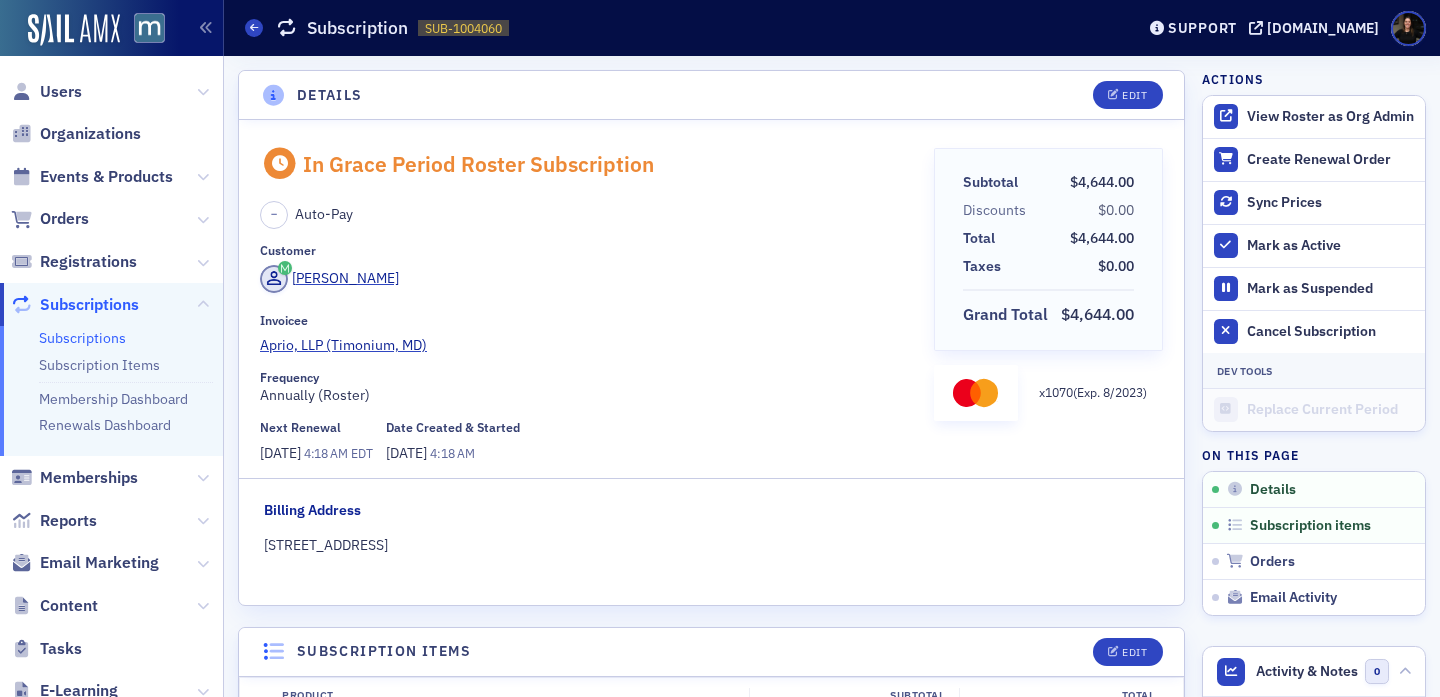 scroll, scrollTop: 0, scrollLeft: 0, axis: both 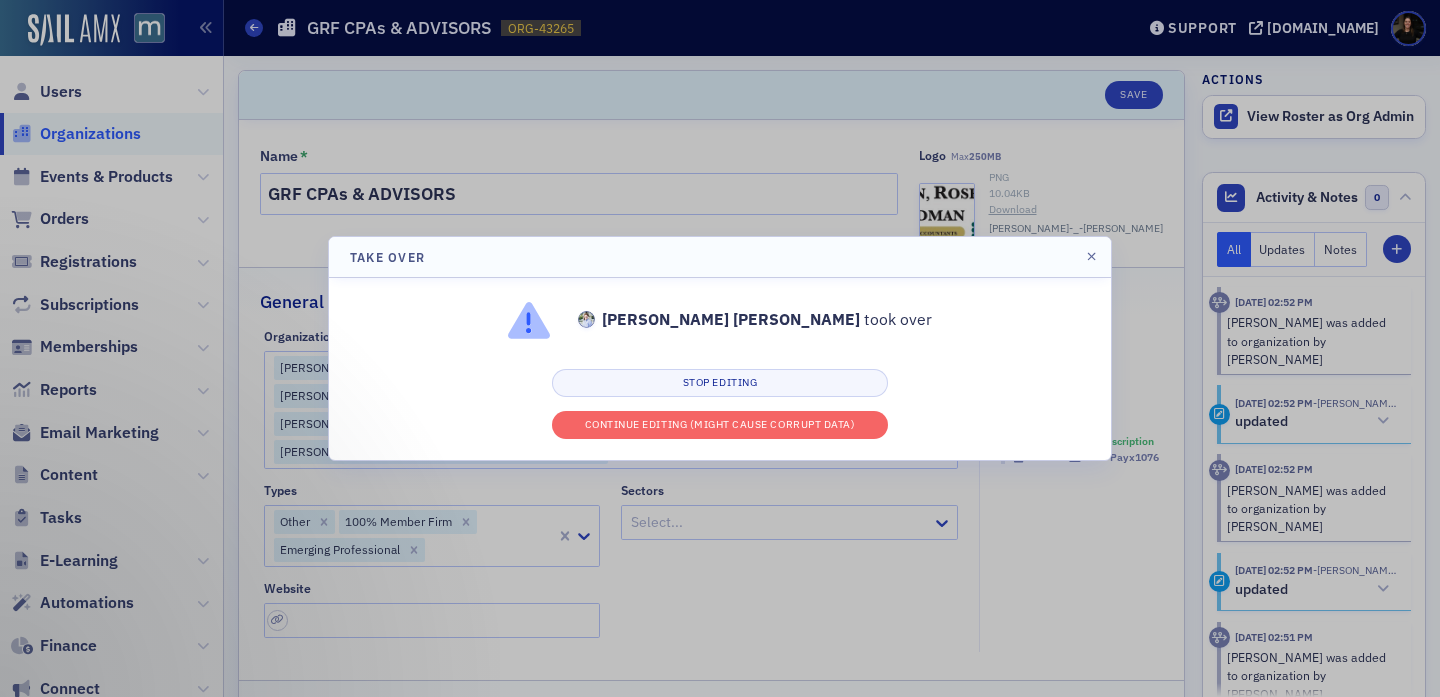 select on "US" 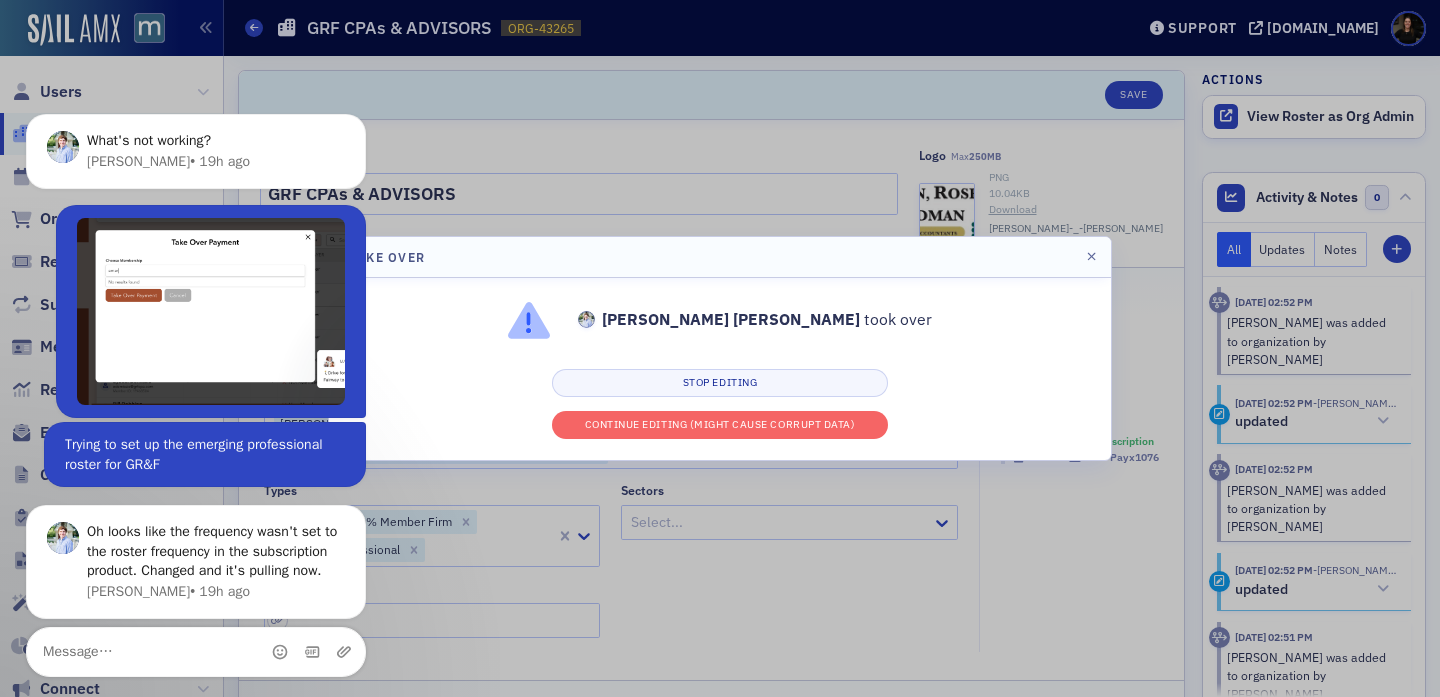 scroll, scrollTop: 0, scrollLeft: 0, axis: both 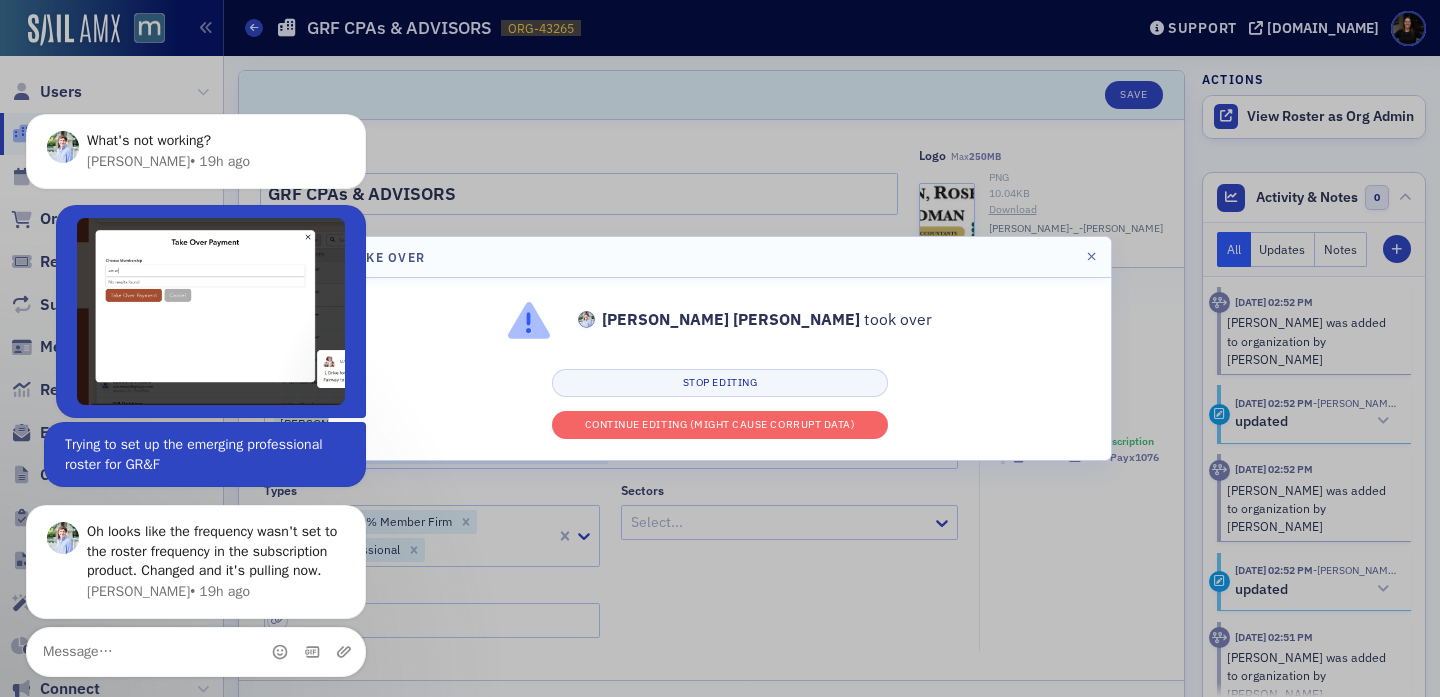 click at bounding box center [720, 348] 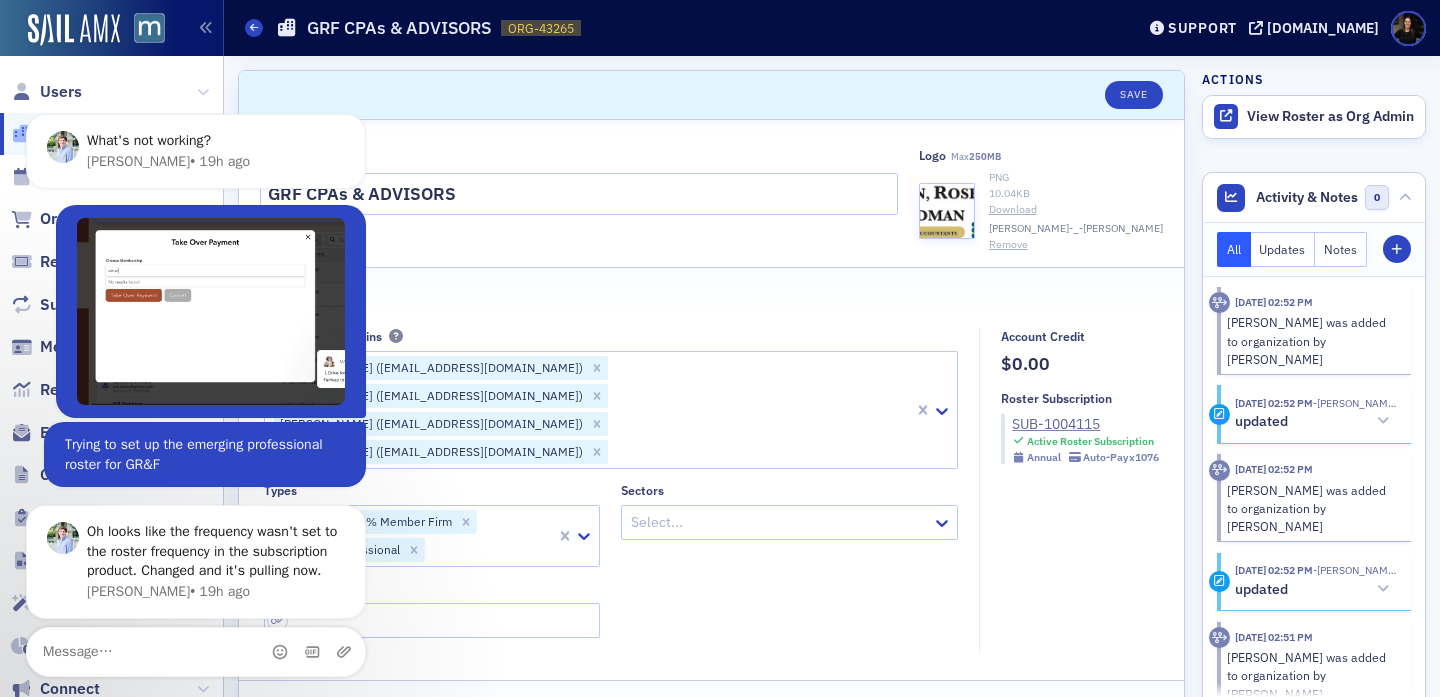 click at bounding box center (720, 348) 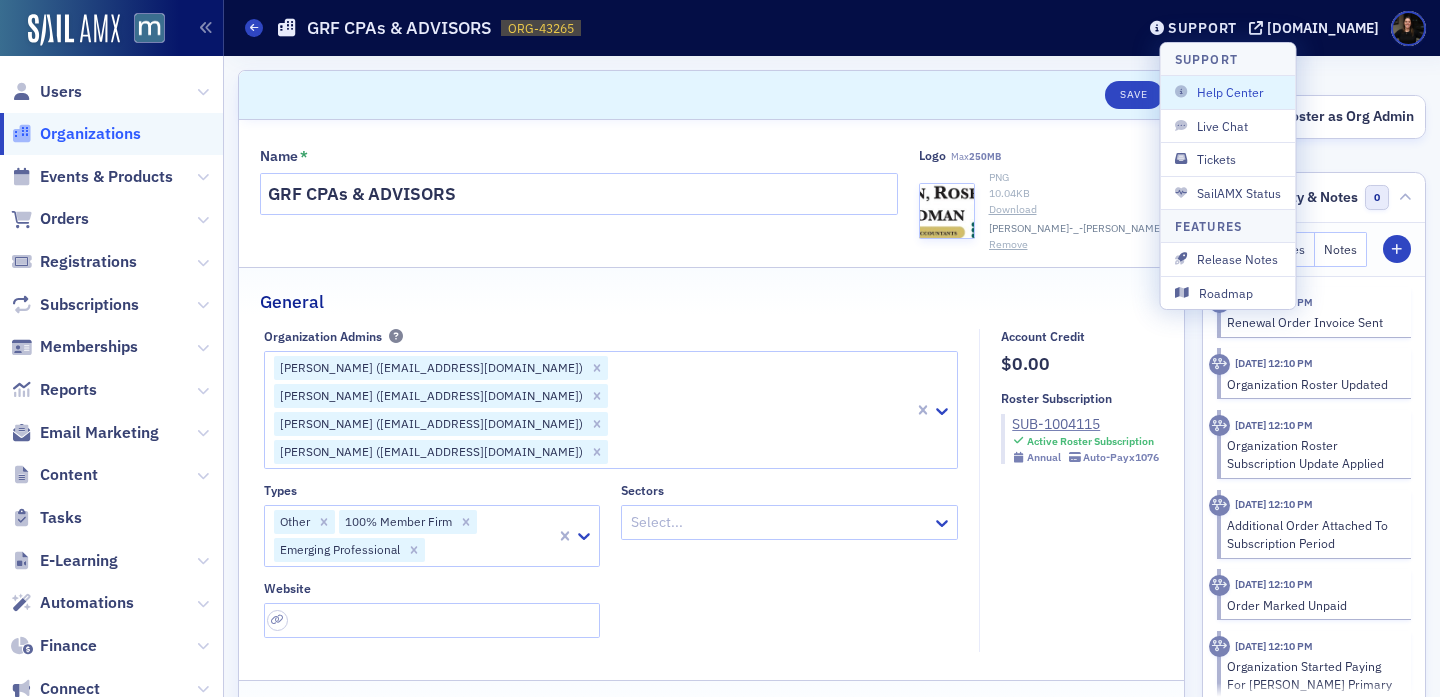 select on "US" 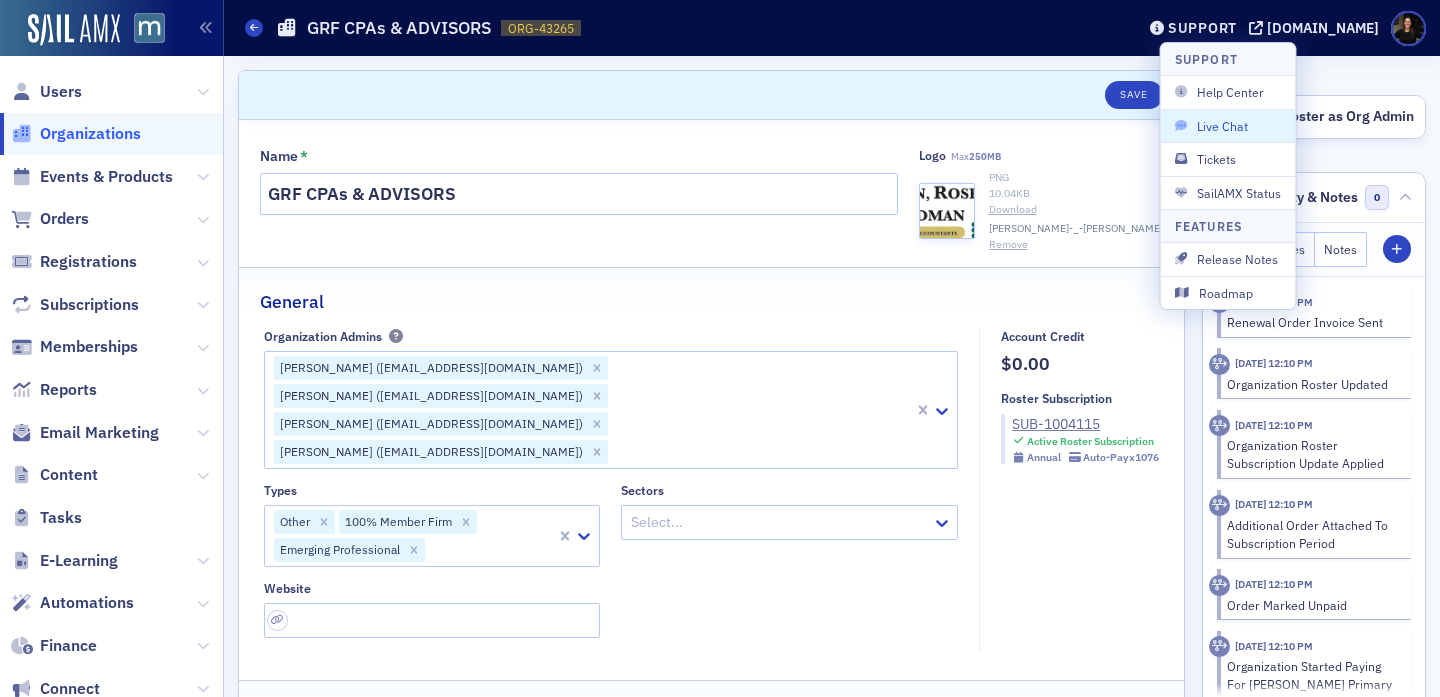 click on "Live Chat" at bounding box center [1228, 126] 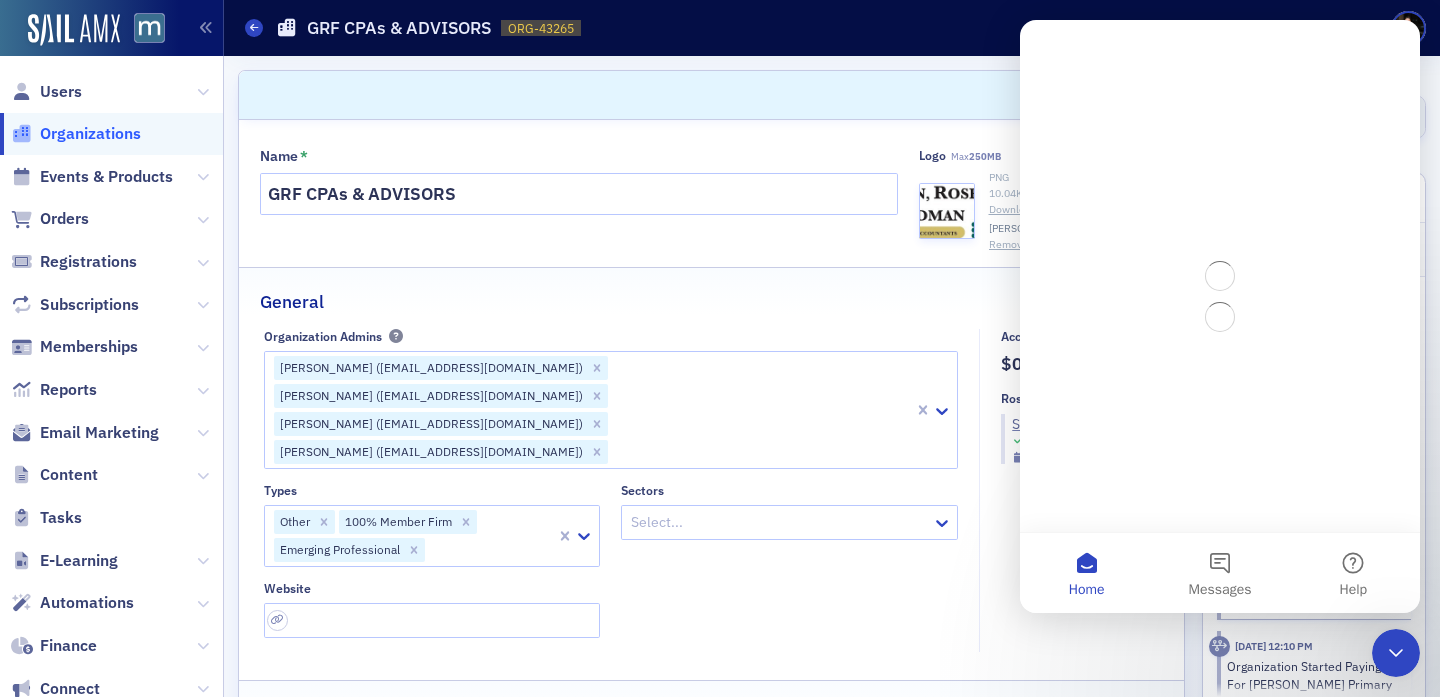 scroll, scrollTop: 0, scrollLeft: 0, axis: both 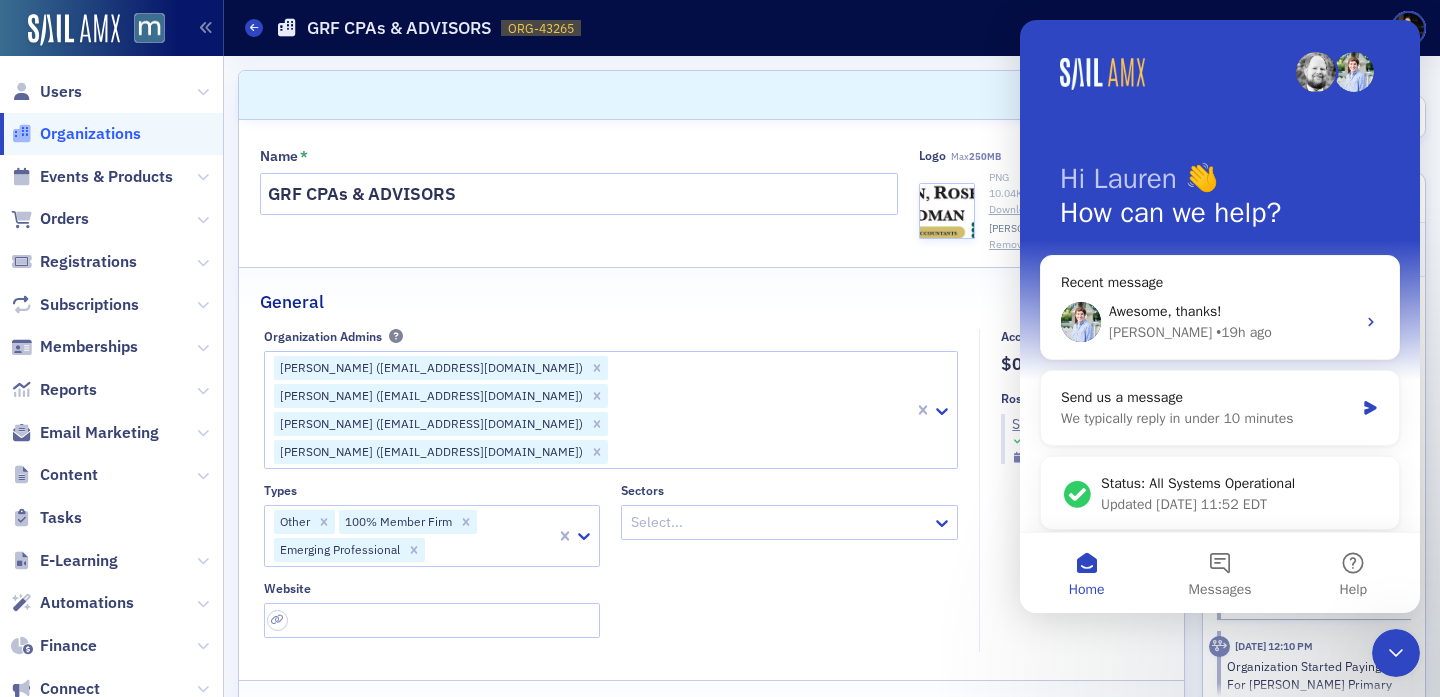 click 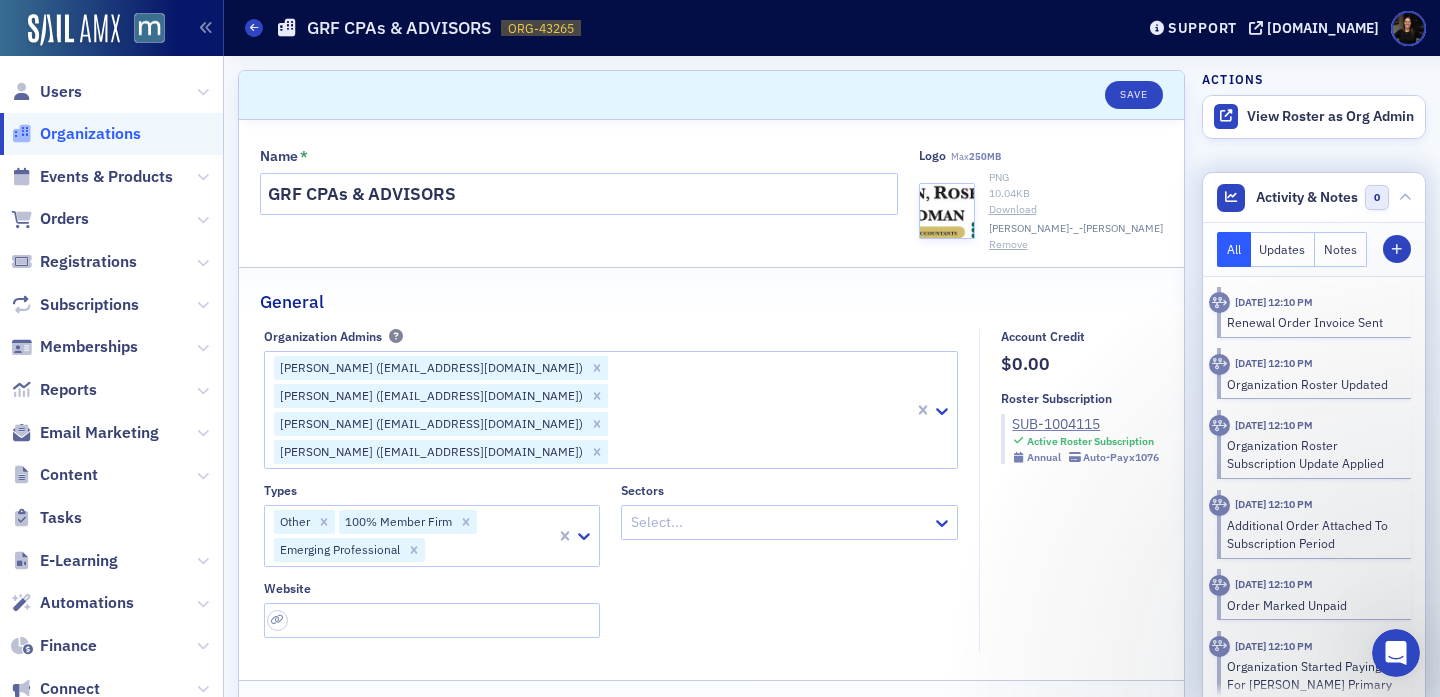 scroll, scrollTop: 0, scrollLeft: 0, axis: both 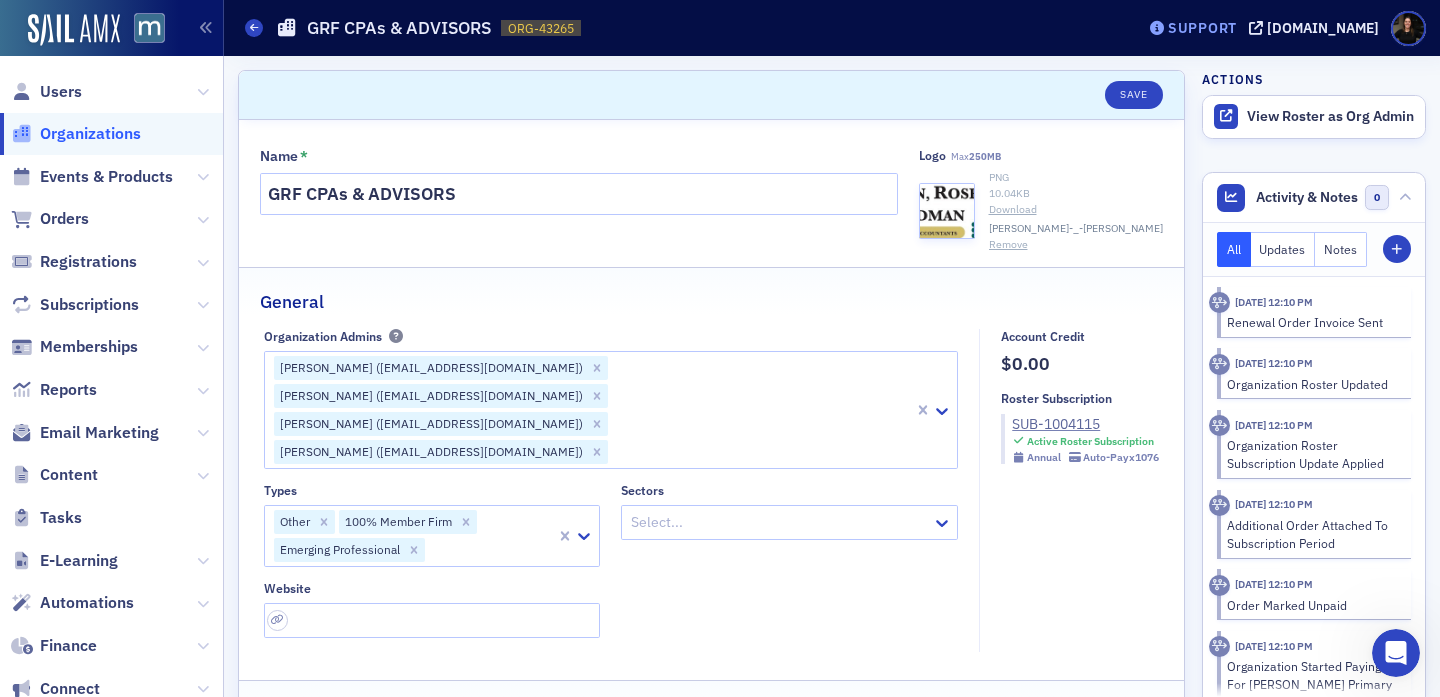 click on "Support" 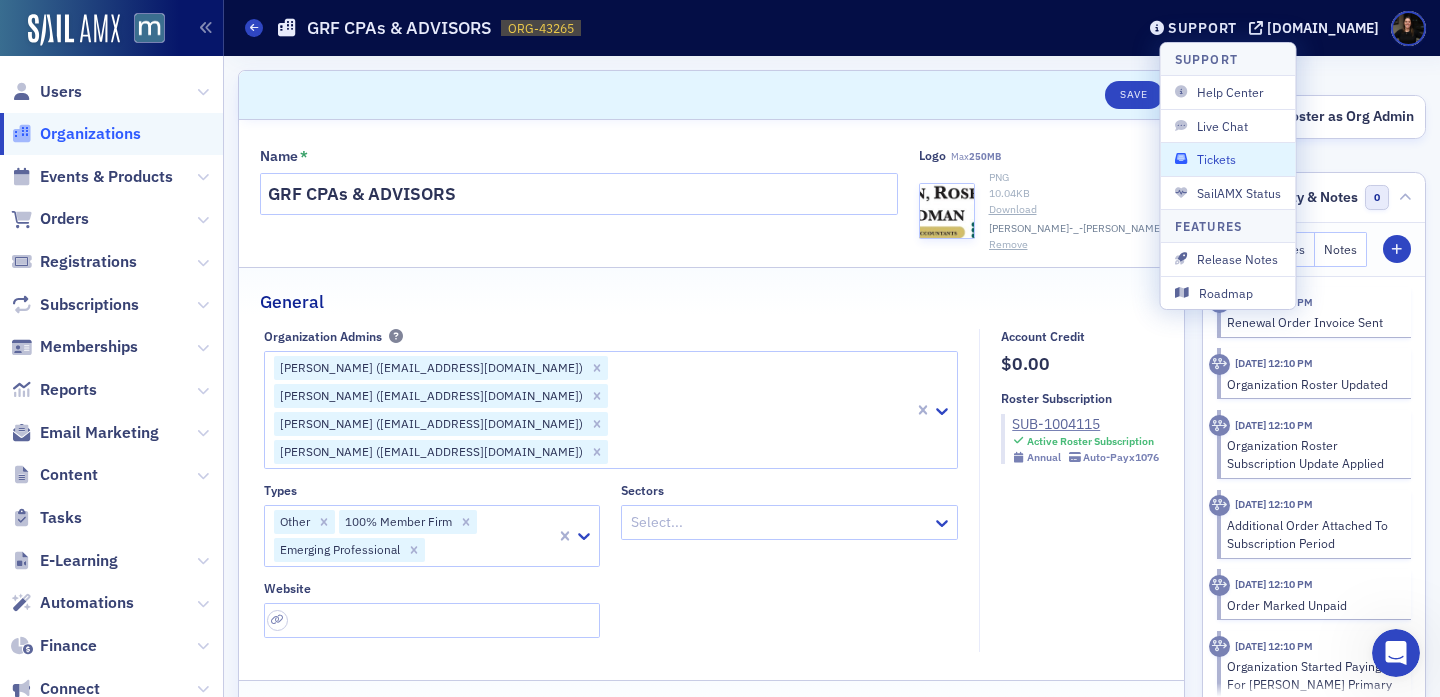 click on "Tickets" at bounding box center (1228, 159) 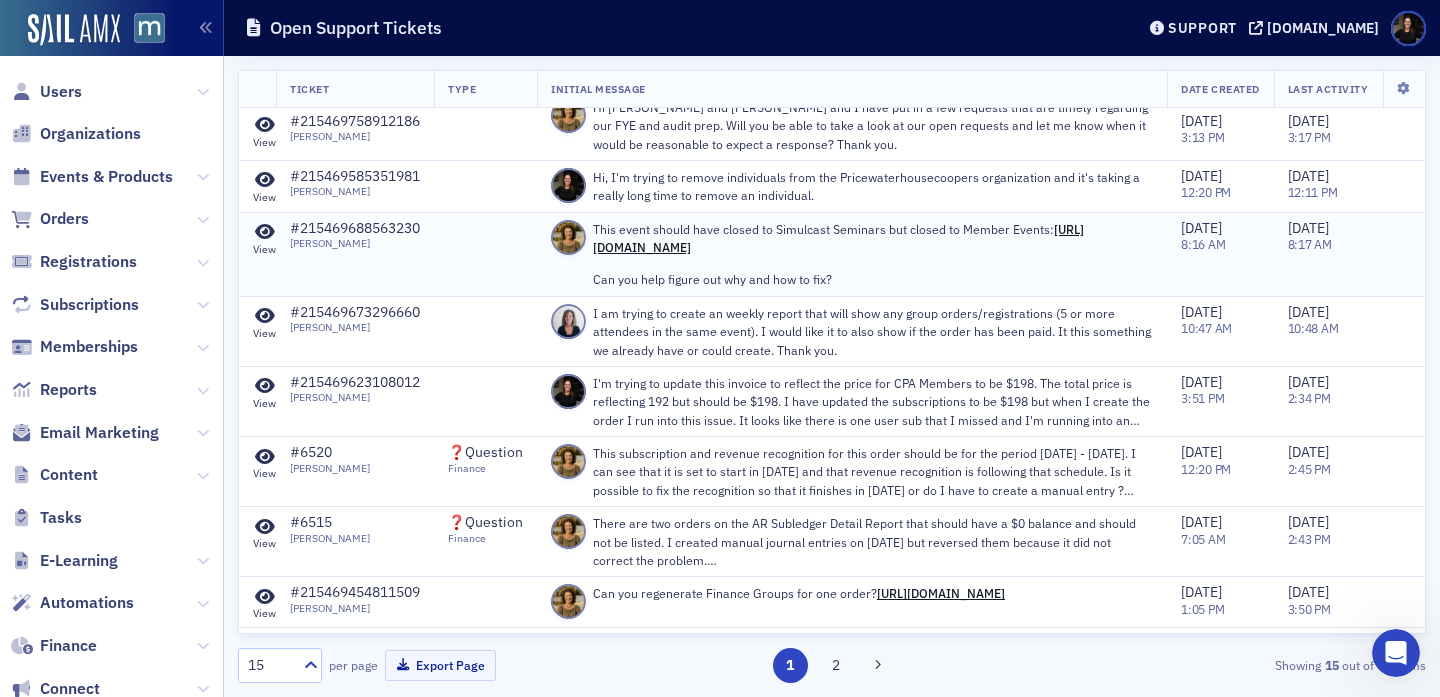 scroll, scrollTop: 0, scrollLeft: 0, axis: both 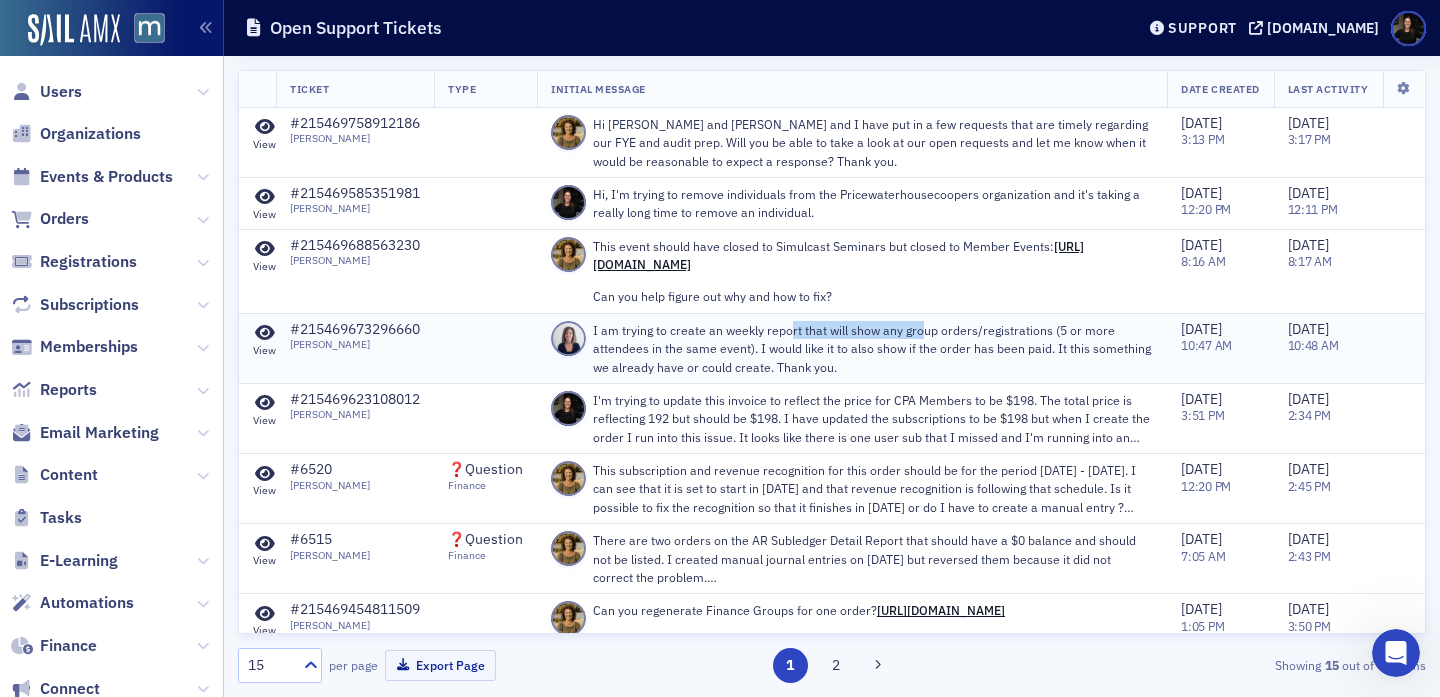 drag, startPoint x: 789, startPoint y: 333, endPoint x: 963, endPoint y: 333, distance: 174 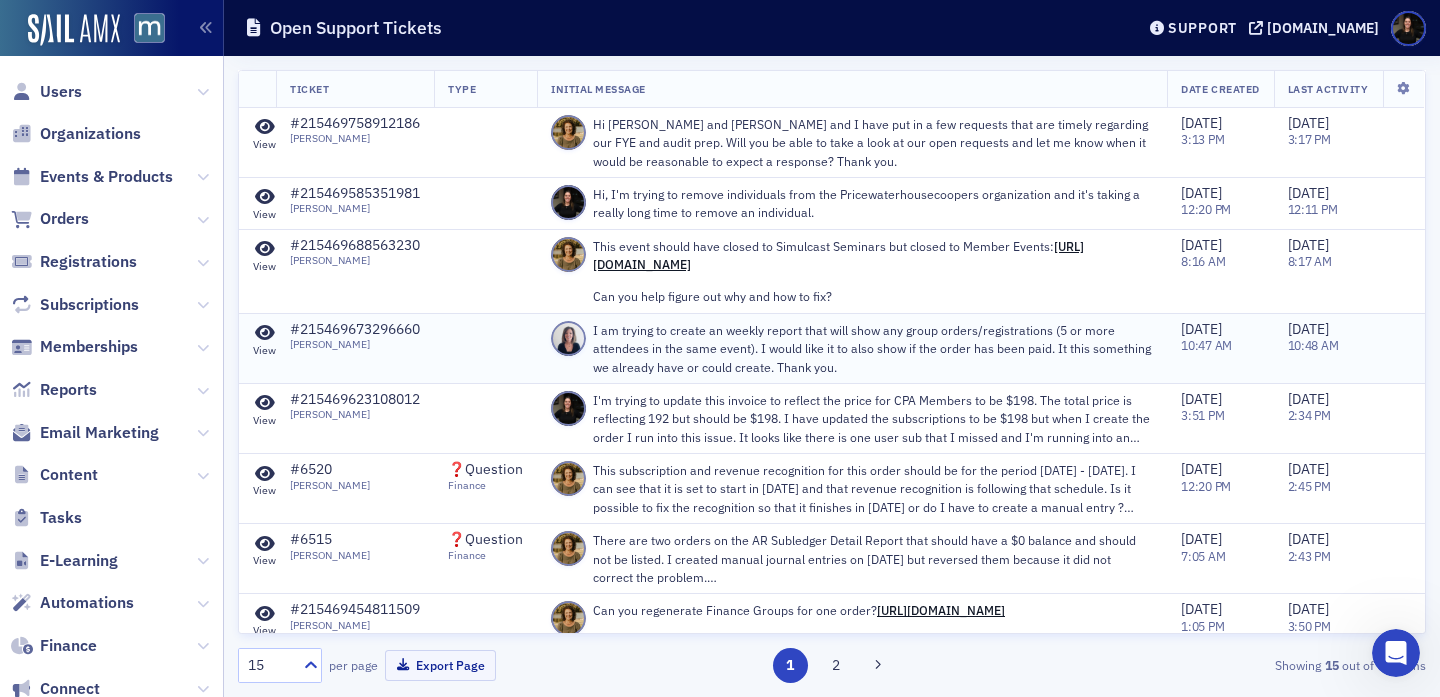 click on "I am trying to create an weekly report that will show any group orders/registrations (5 or more attendees in the same event).  I would like it to also show if the order has been paid.  It this something we already have or could create.  Thank you." 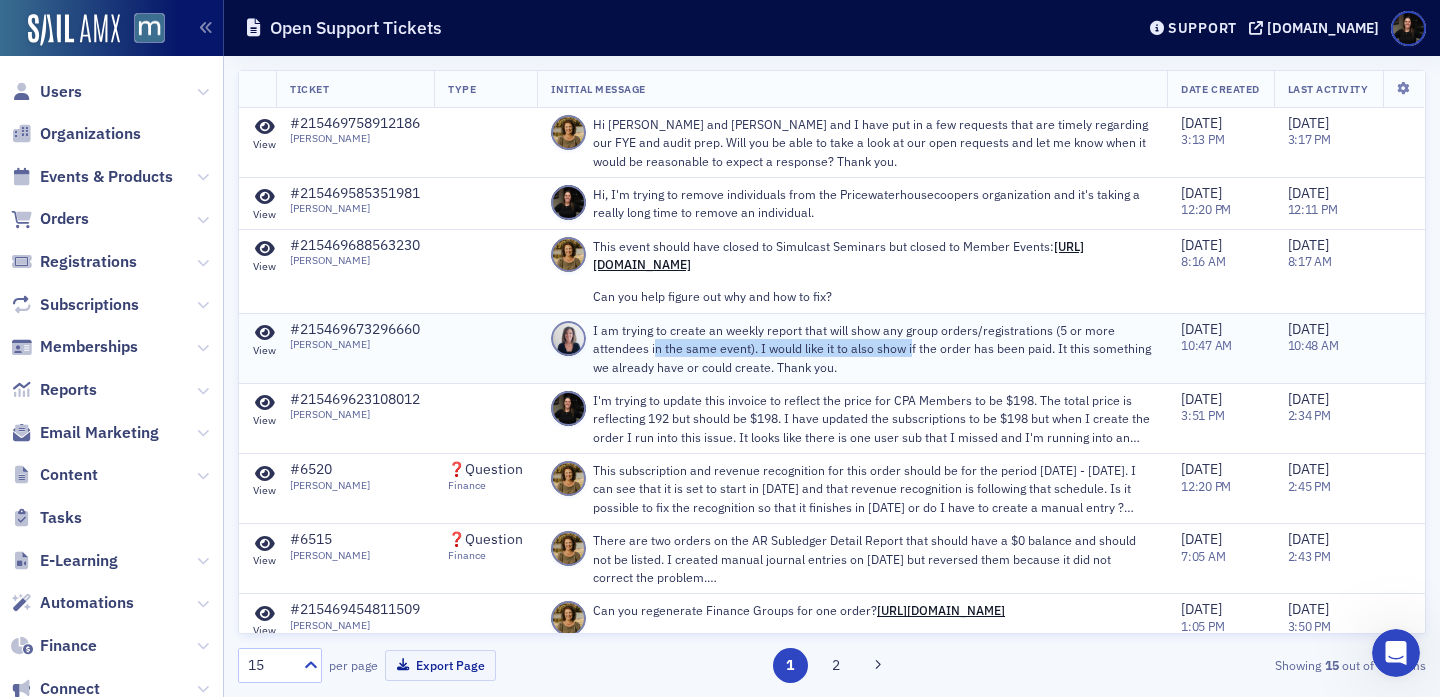 drag, startPoint x: 656, startPoint y: 350, endPoint x: 911, endPoint y: 351, distance: 255.00197 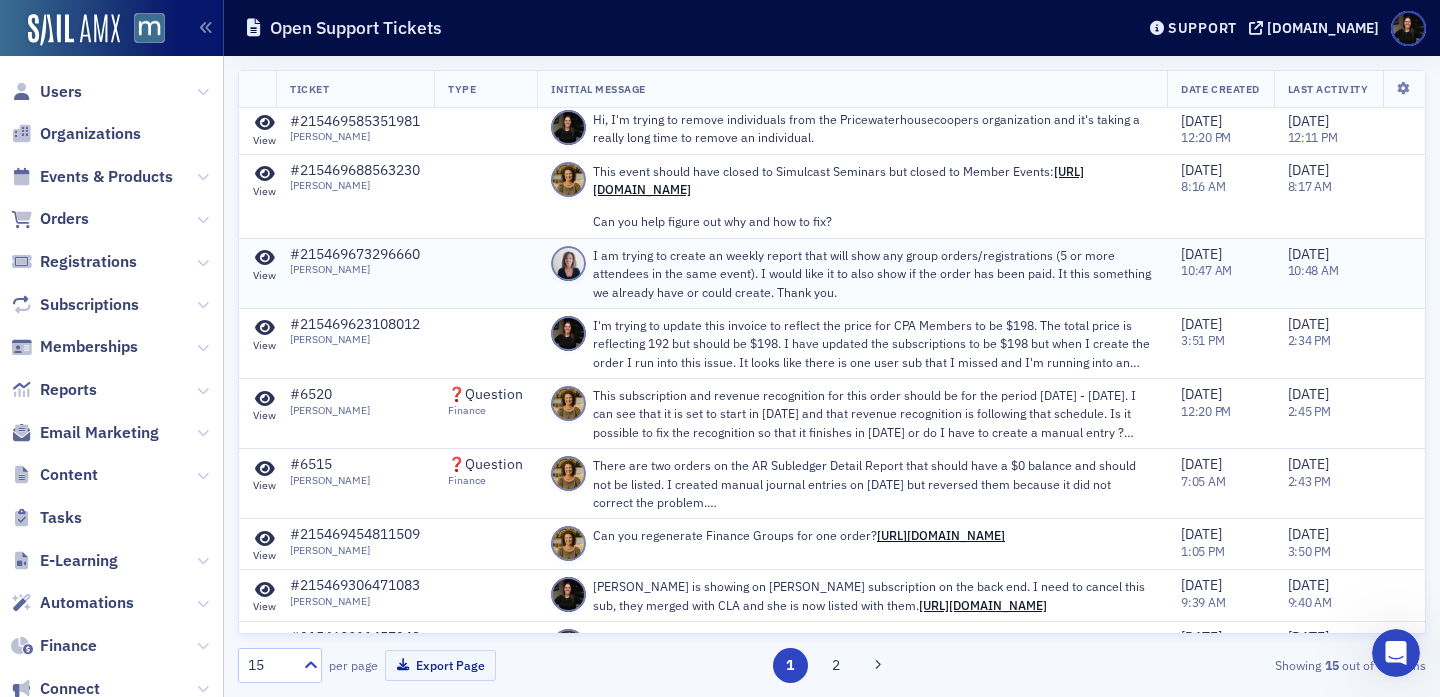 scroll, scrollTop: 77, scrollLeft: 0, axis: vertical 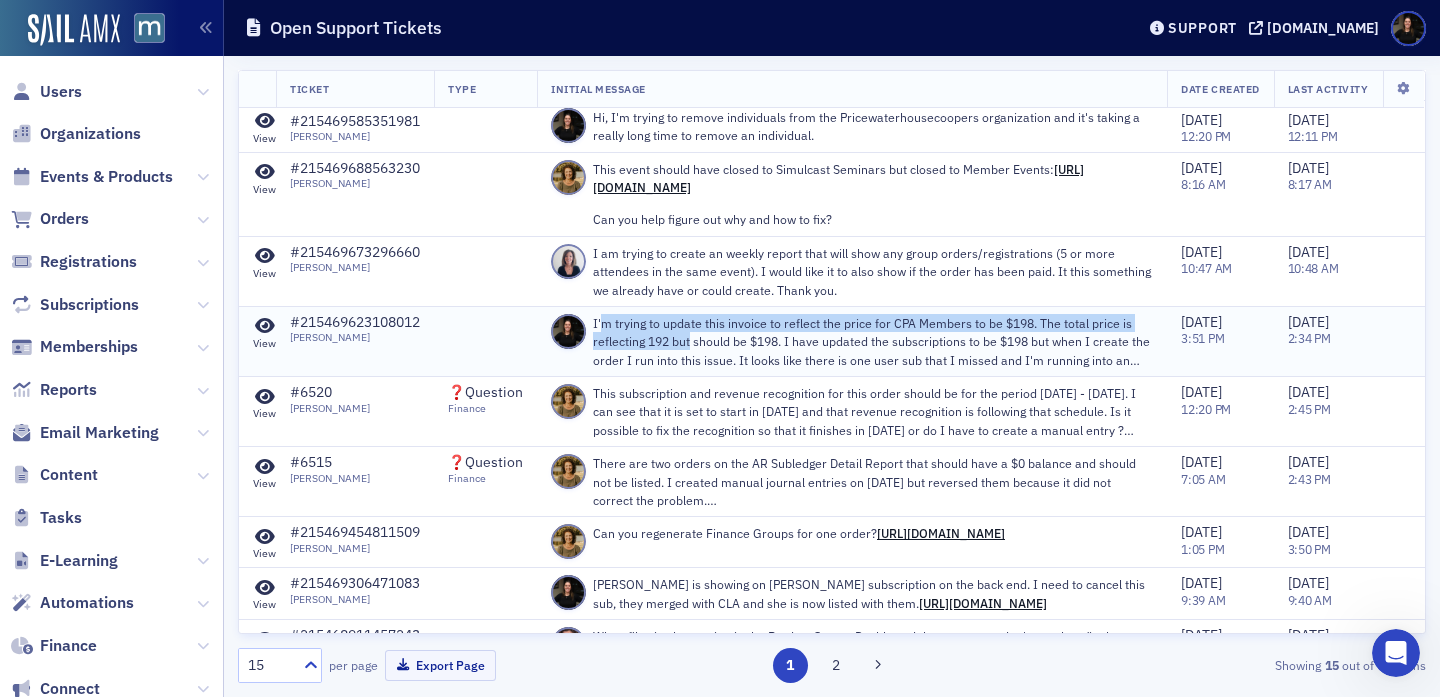 drag, startPoint x: 603, startPoint y: 328, endPoint x: 725, endPoint y: 362, distance: 126.649124 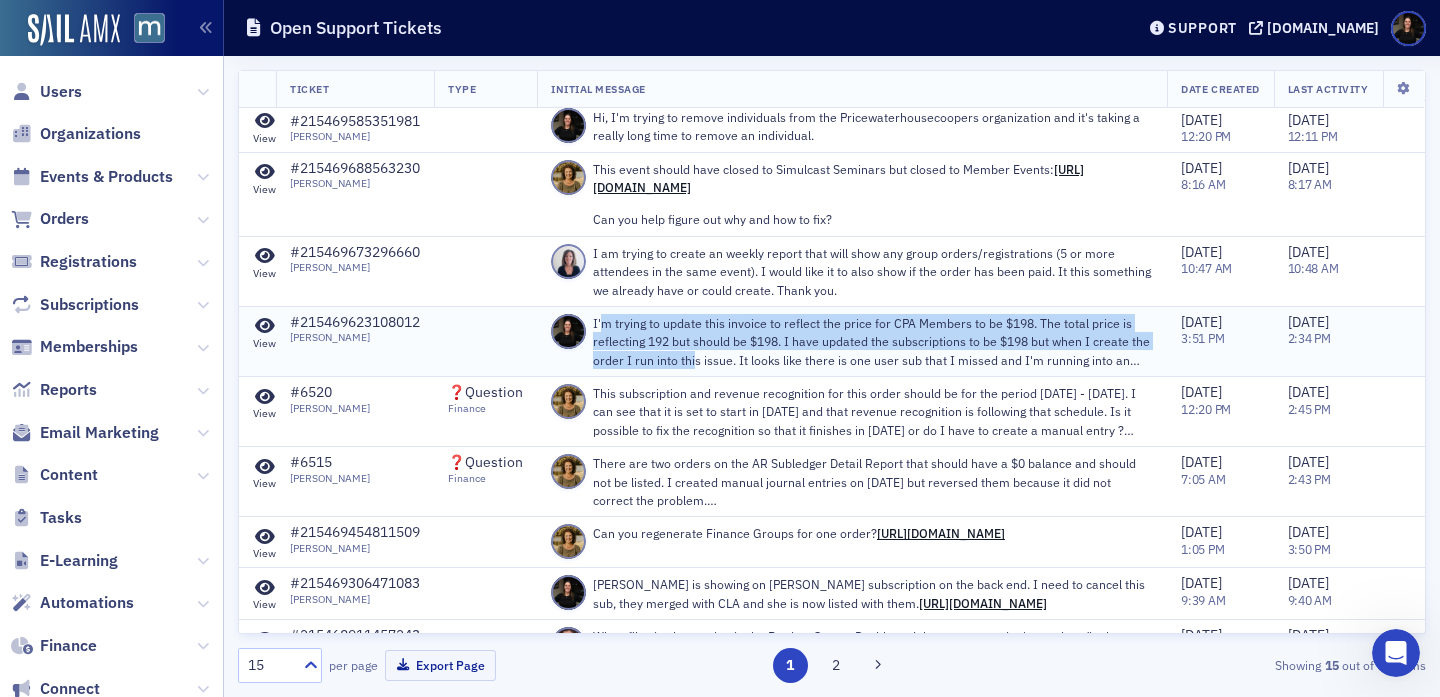 scroll, scrollTop: 0, scrollLeft: 0, axis: both 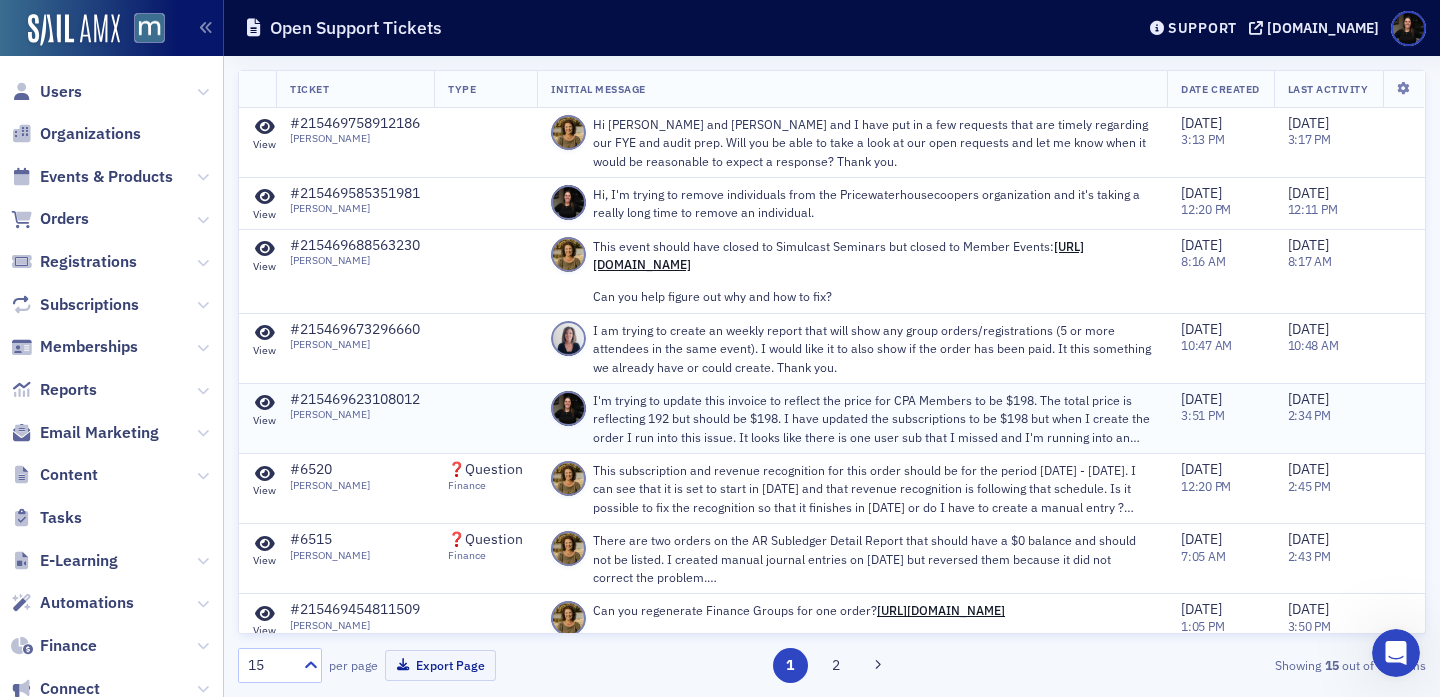 click on "I am trying to create an weekly report that will show any group orders/registrations (5 or more attendees in the same event).  I would like it to also show if the order has been paid.  It this something we already have or could create.  Thank you." 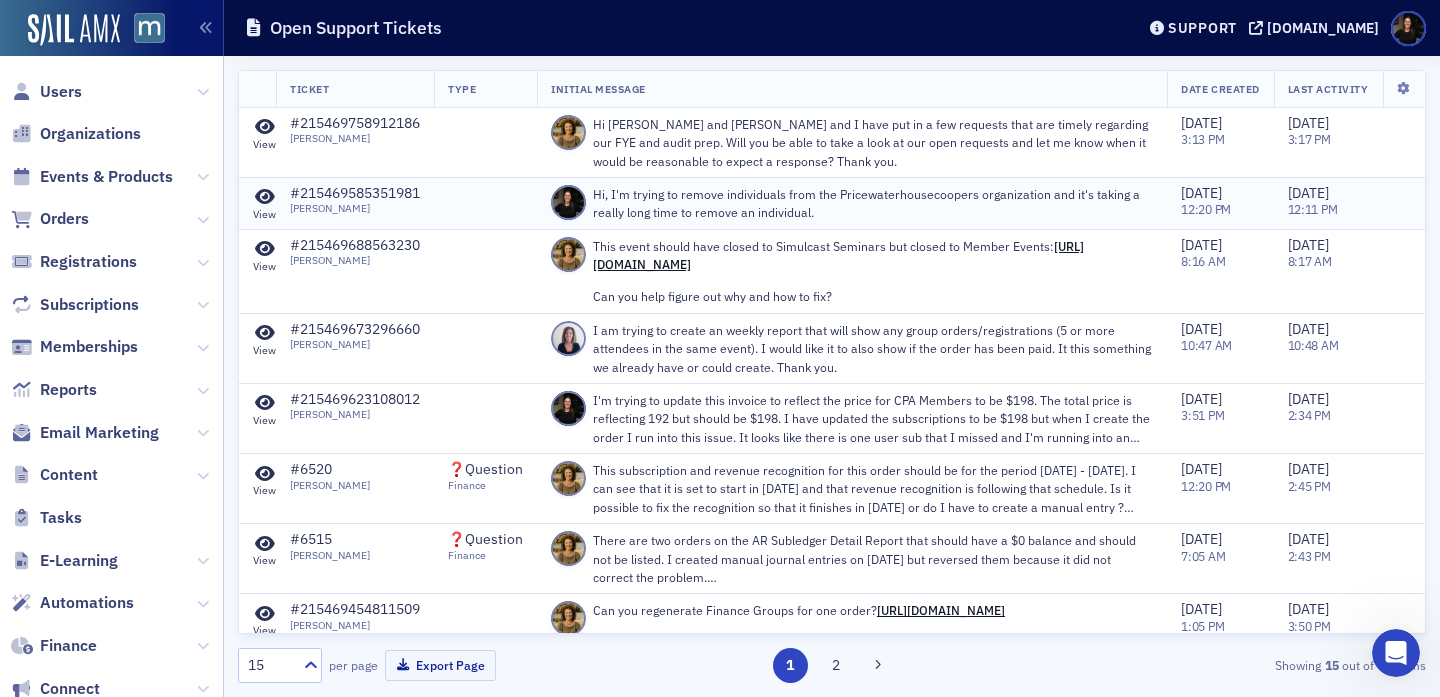 scroll, scrollTop: 4, scrollLeft: 0, axis: vertical 